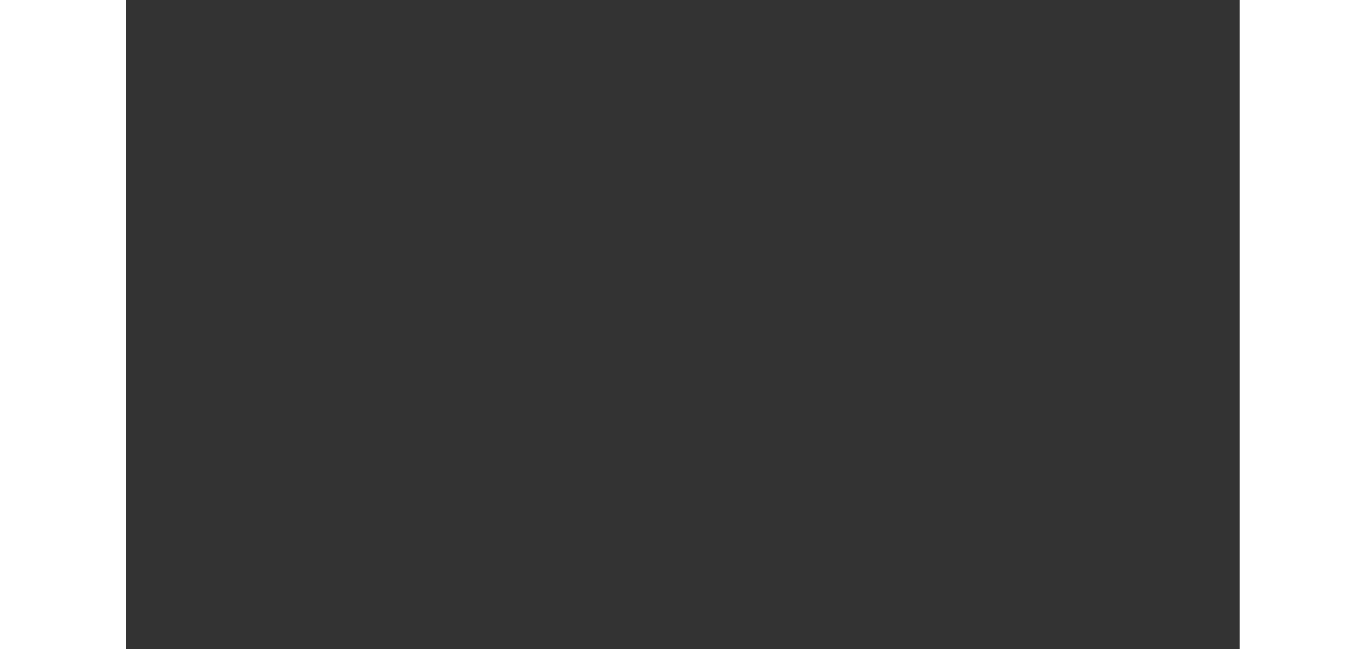 scroll, scrollTop: 0, scrollLeft: 0, axis: both 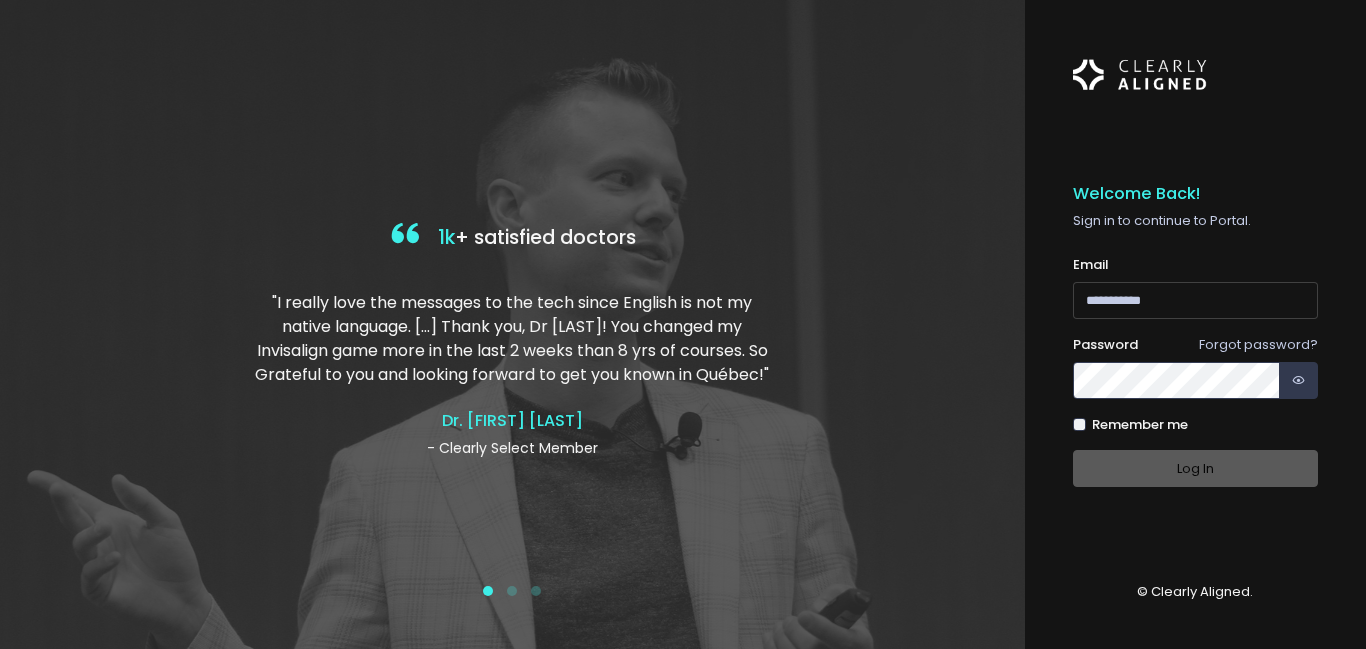 click at bounding box center (1196, 300) 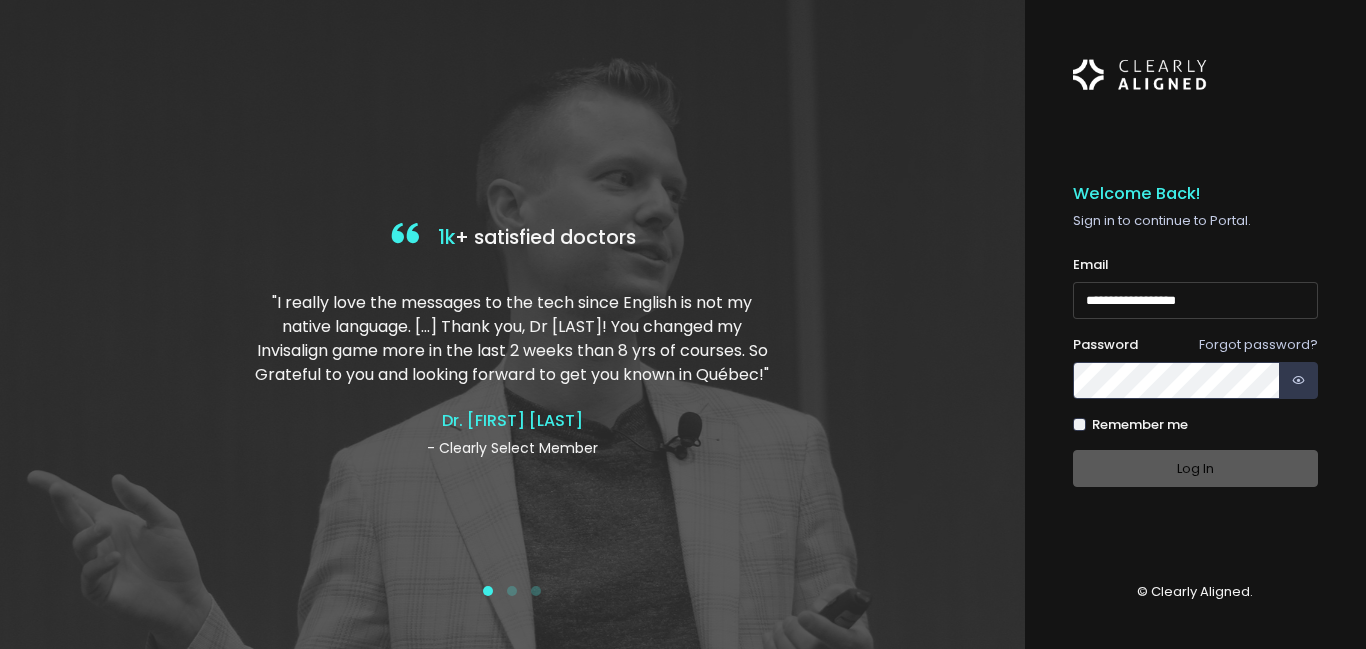 type on "**********" 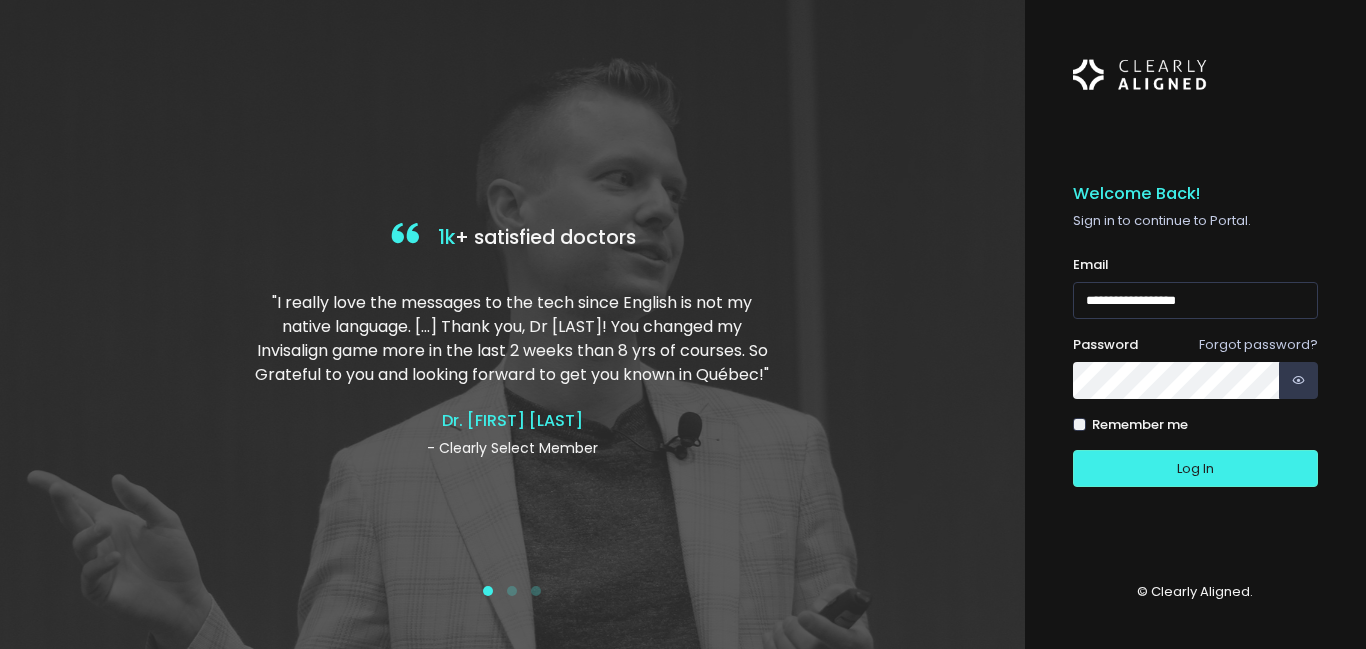 click on "Log In" at bounding box center [1196, 468] 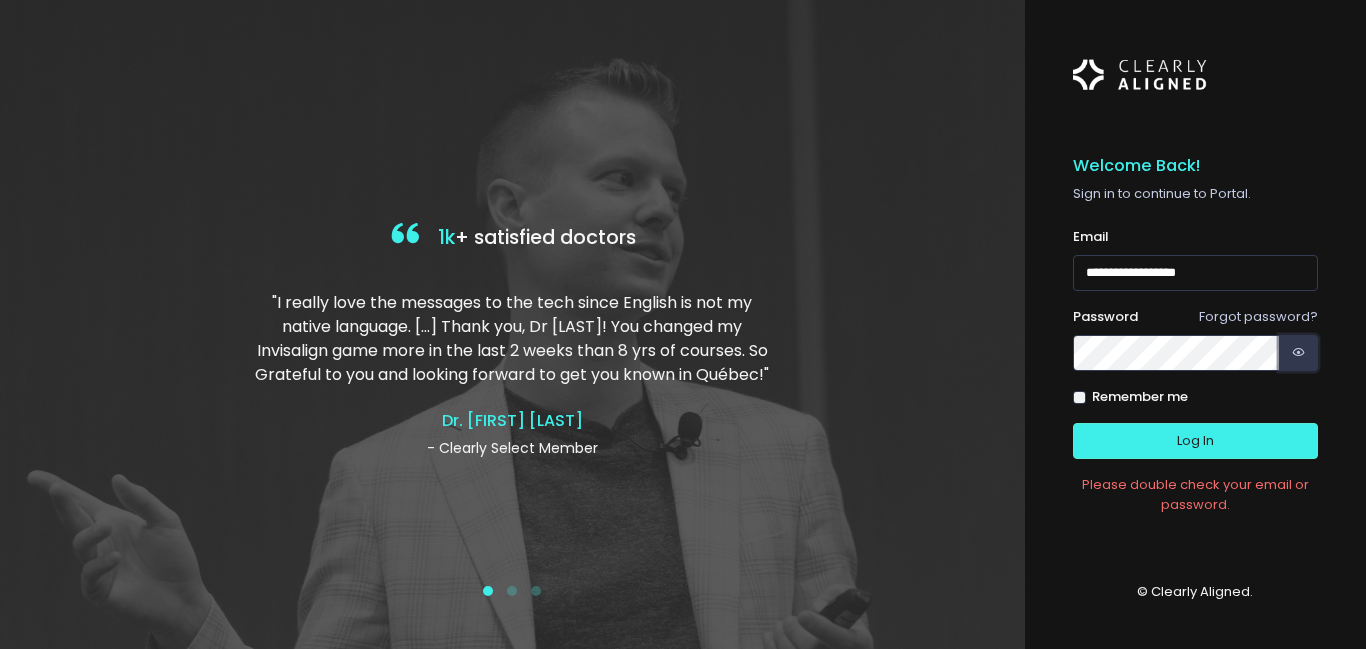 click at bounding box center (1298, 353) 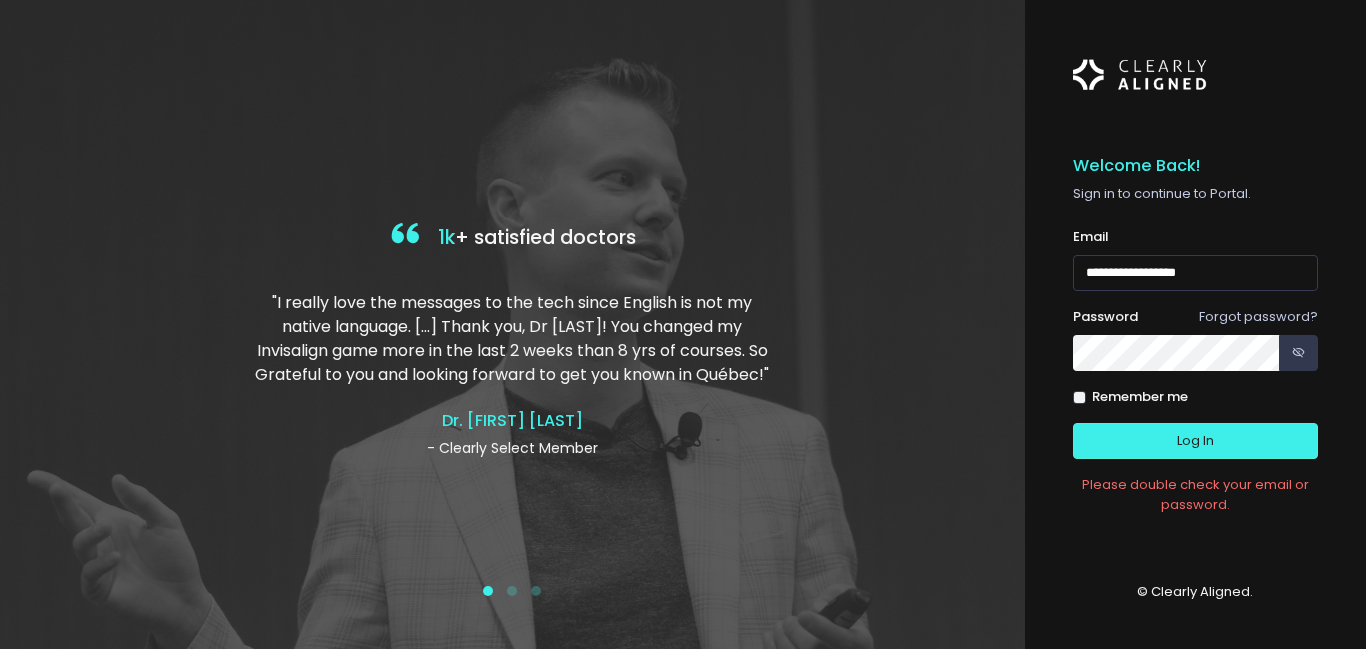 click on "Log In" at bounding box center (1196, 441) 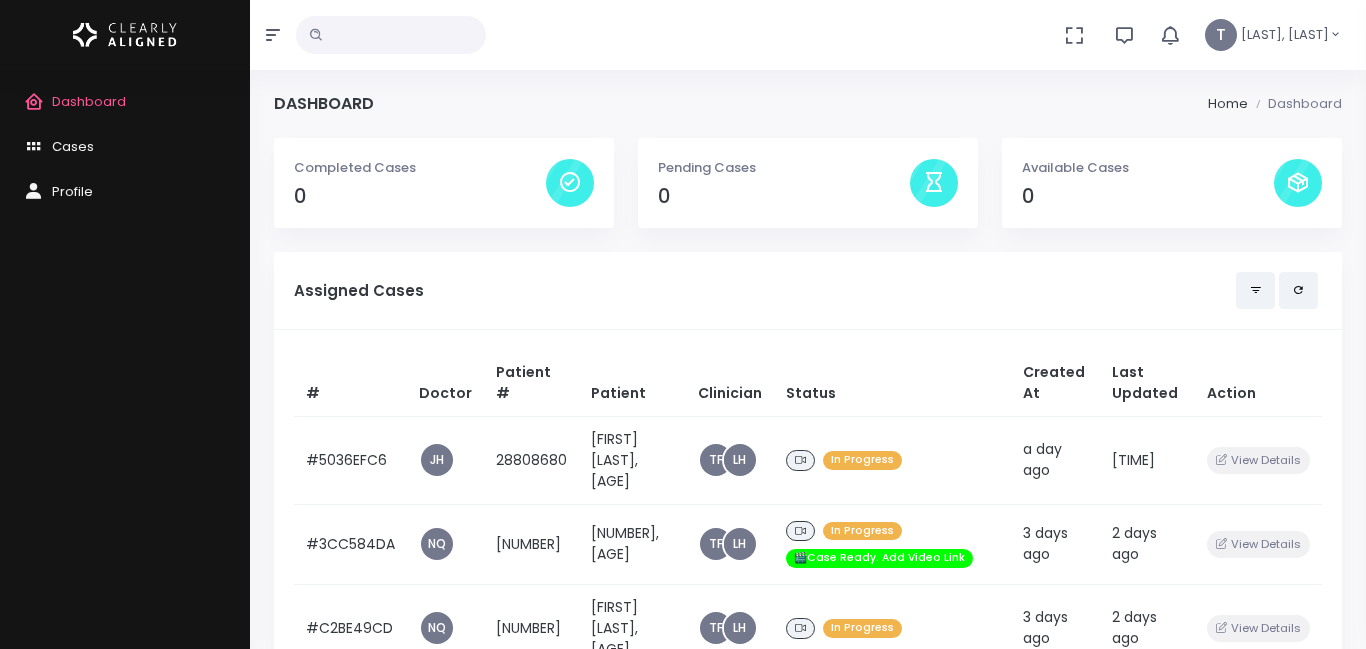 click at bounding box center (391, 35) 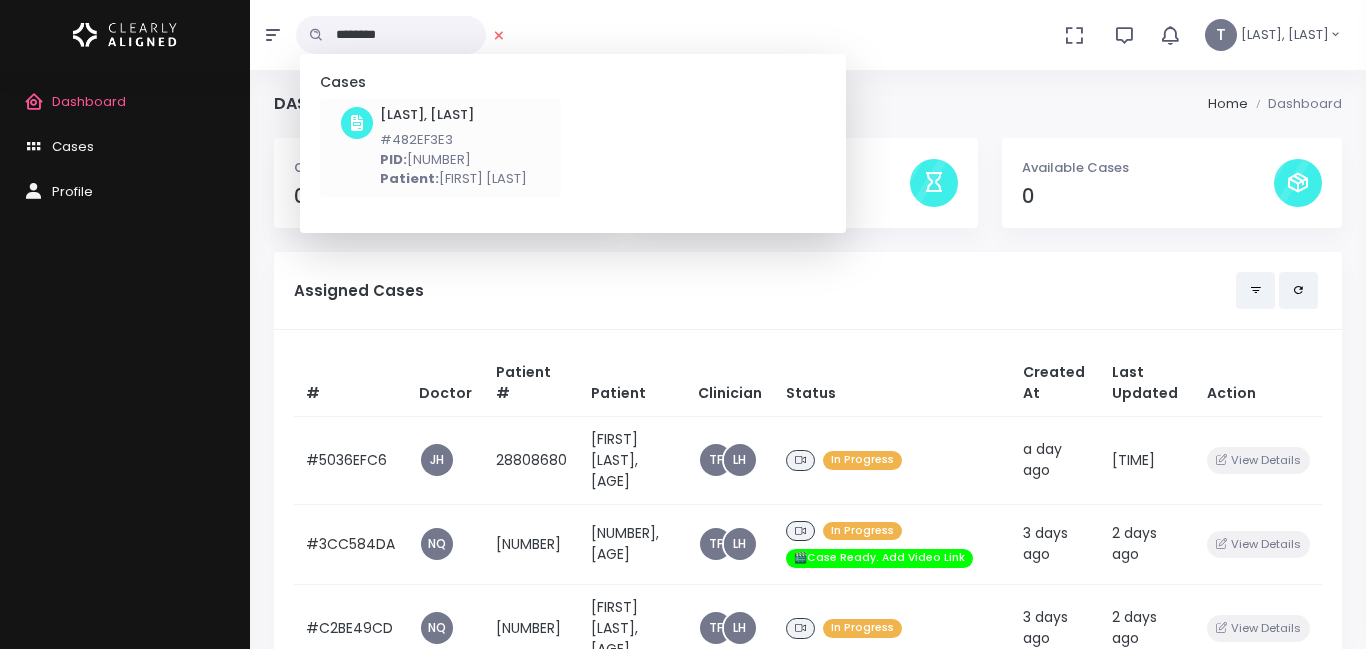 type on "********" 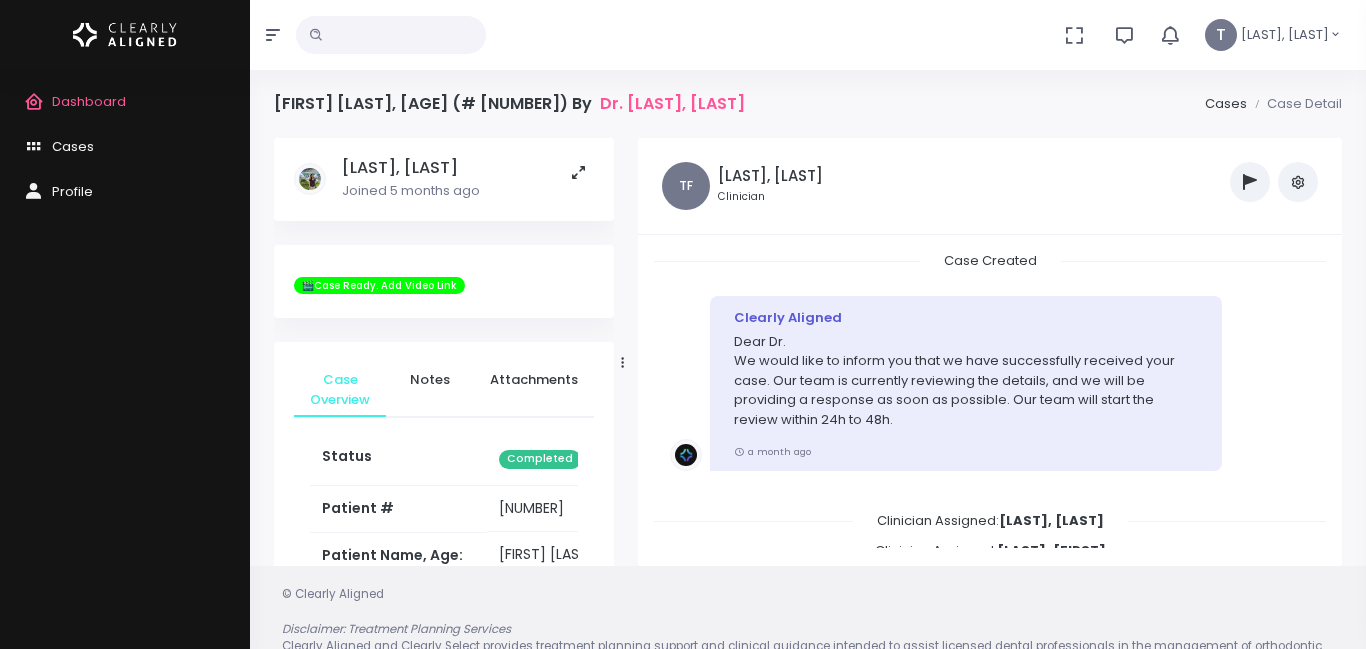 scroll, scrollTop: 1458, scrollLeft: 0, axis: vertical 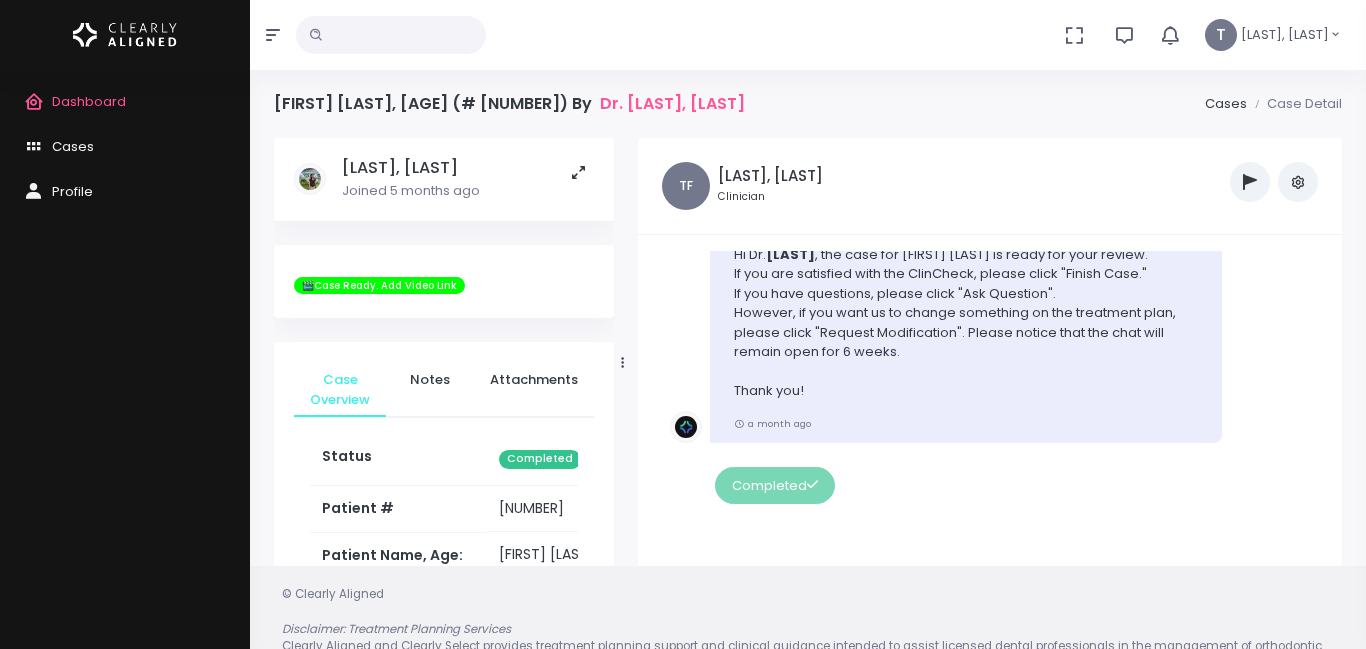 click at bounding box center (391, 35) 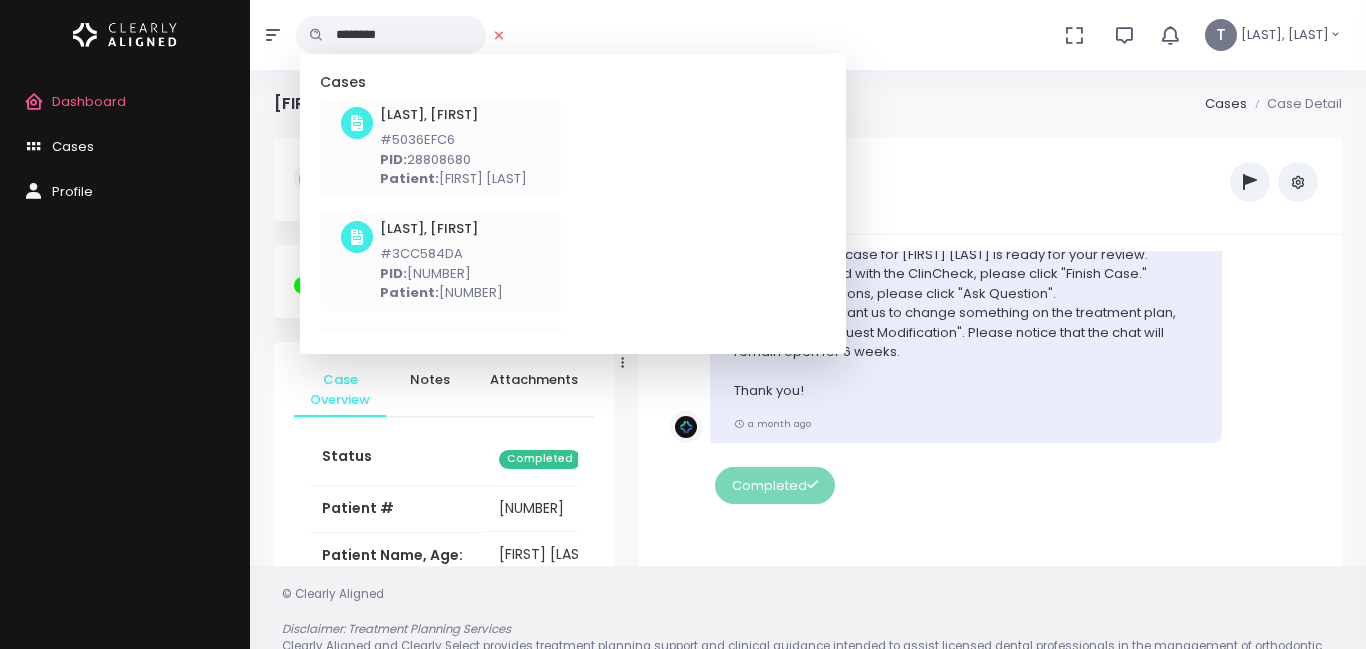 type on "********" 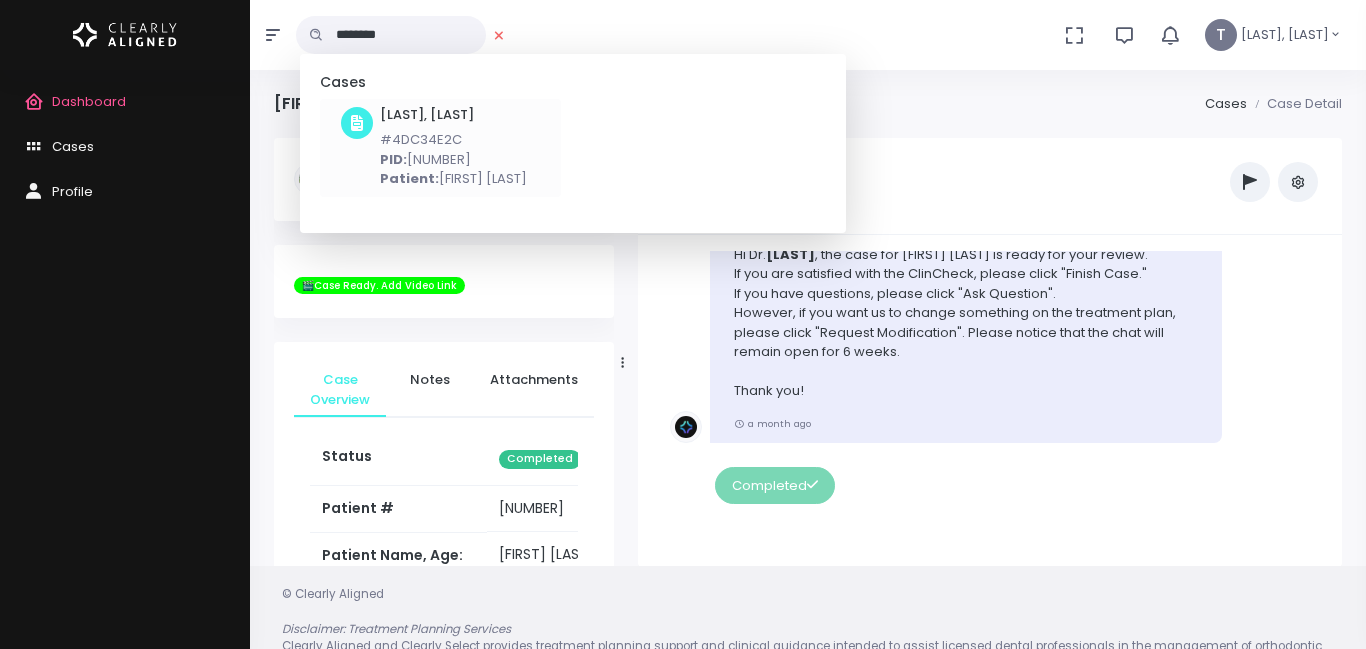 click on "#4DC34E2C" at bounding box center [453, 140] 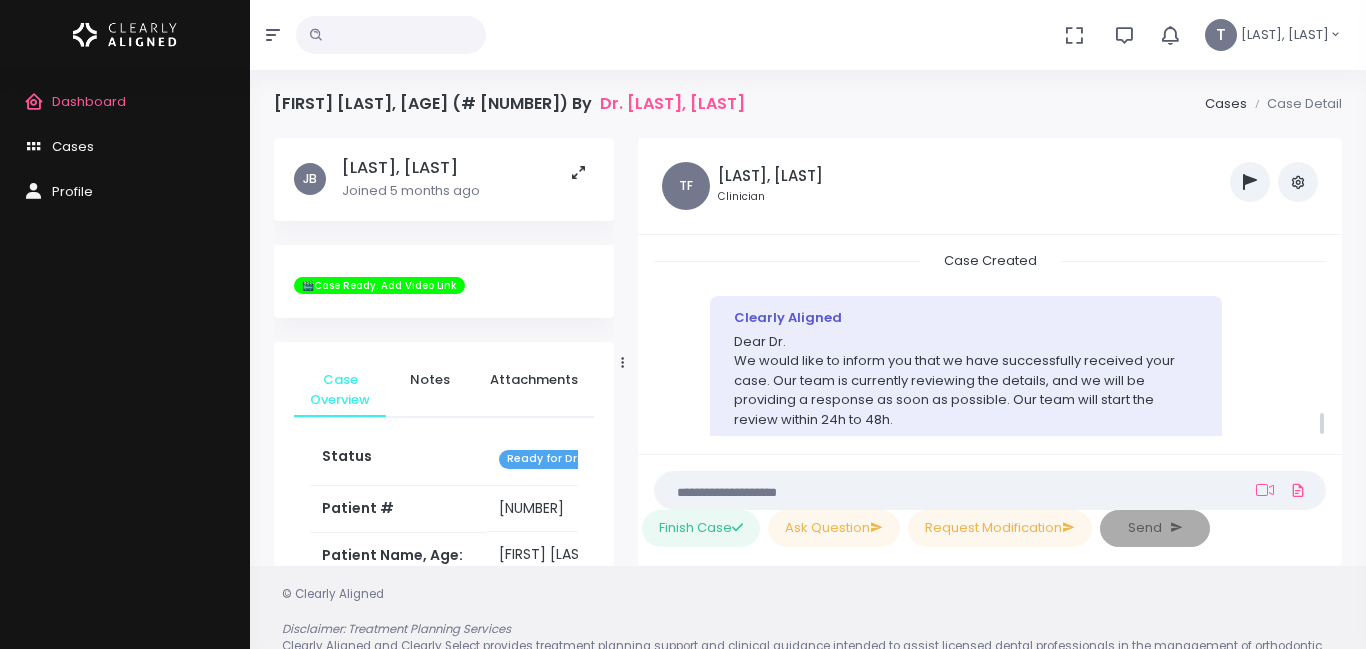 scroll, scrollTop: 1782, scrollLeft: 0, axis: vertical 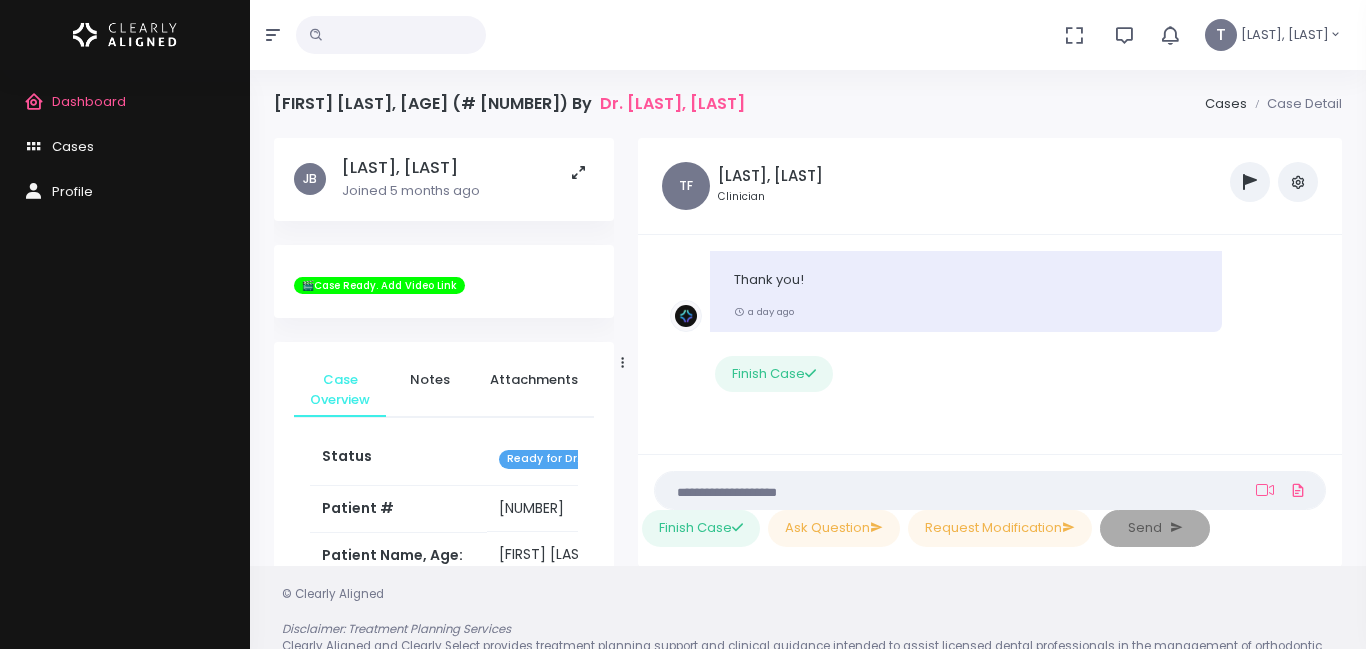 click at bounding box center (391, 35) 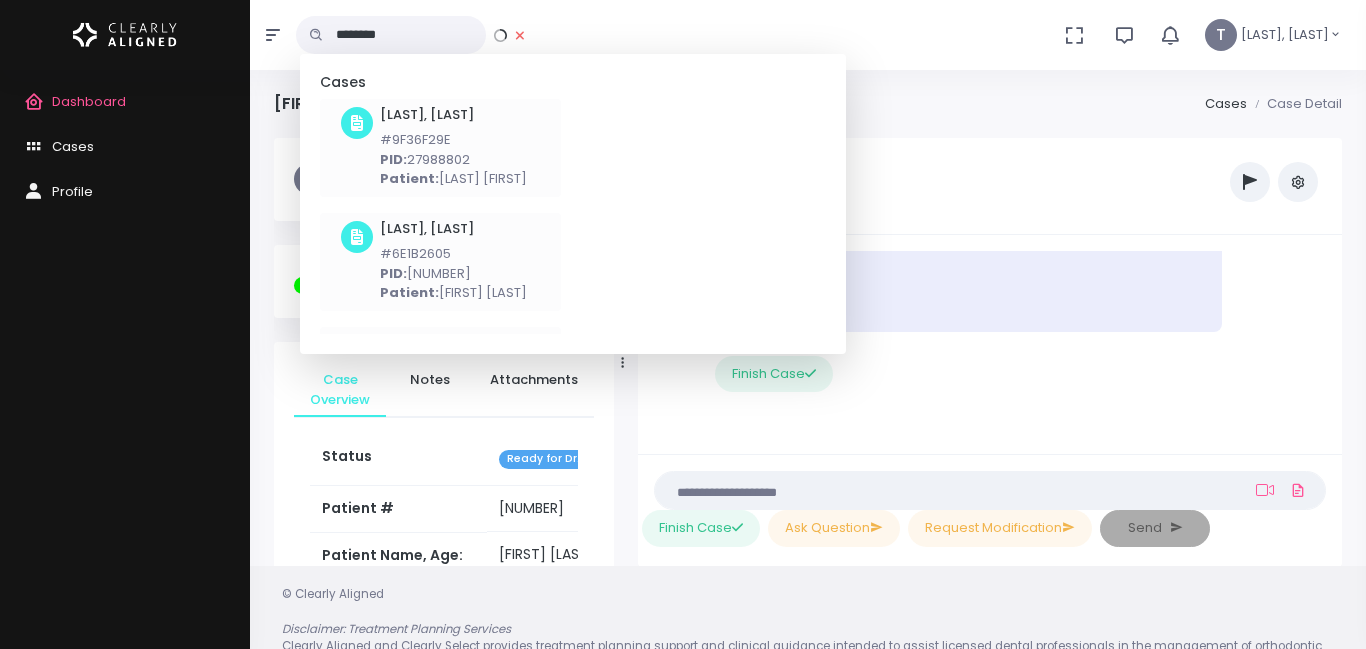 type on "********" 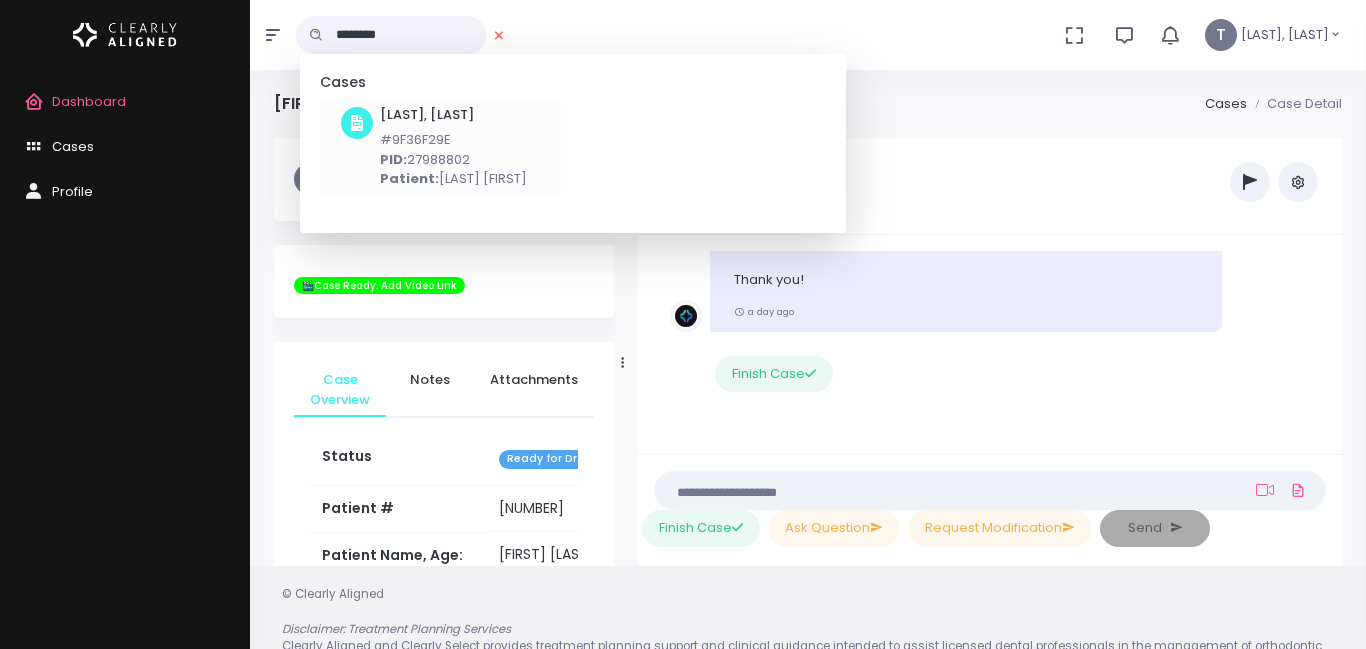 click at bounding box center [357, 123] 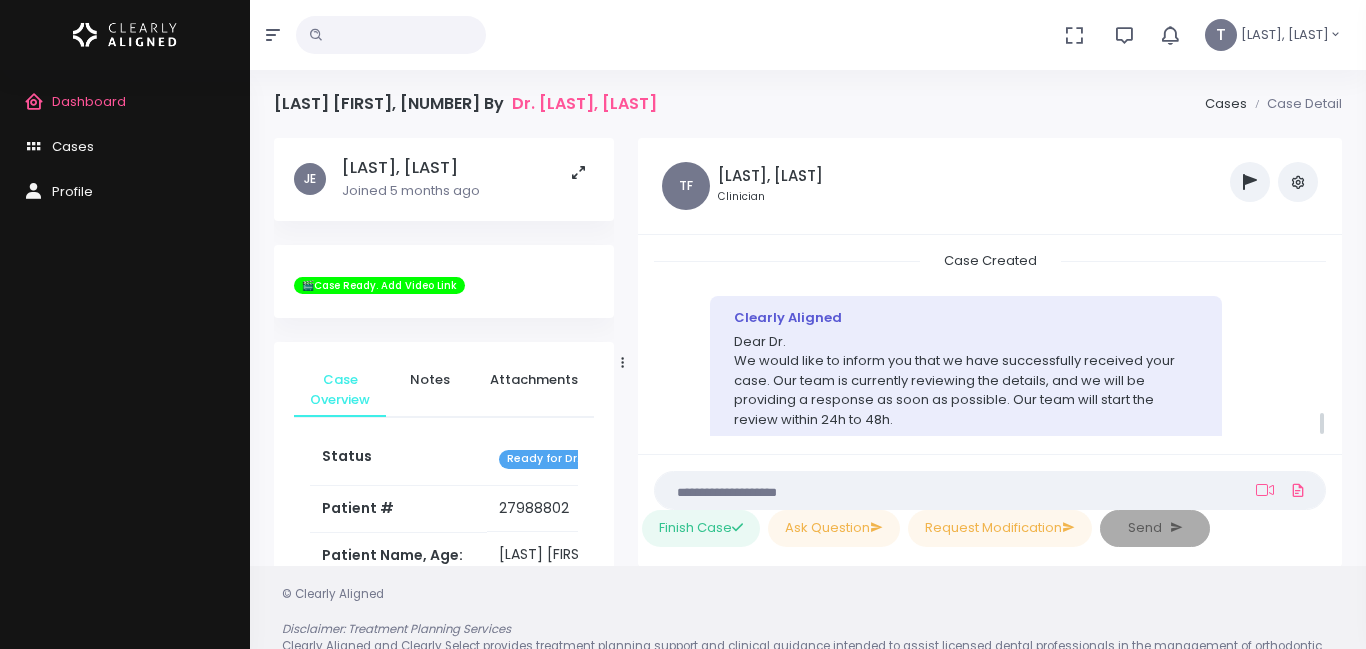 scroll, scrollTop: 1234, scrollLeft: 0, axis: vertical 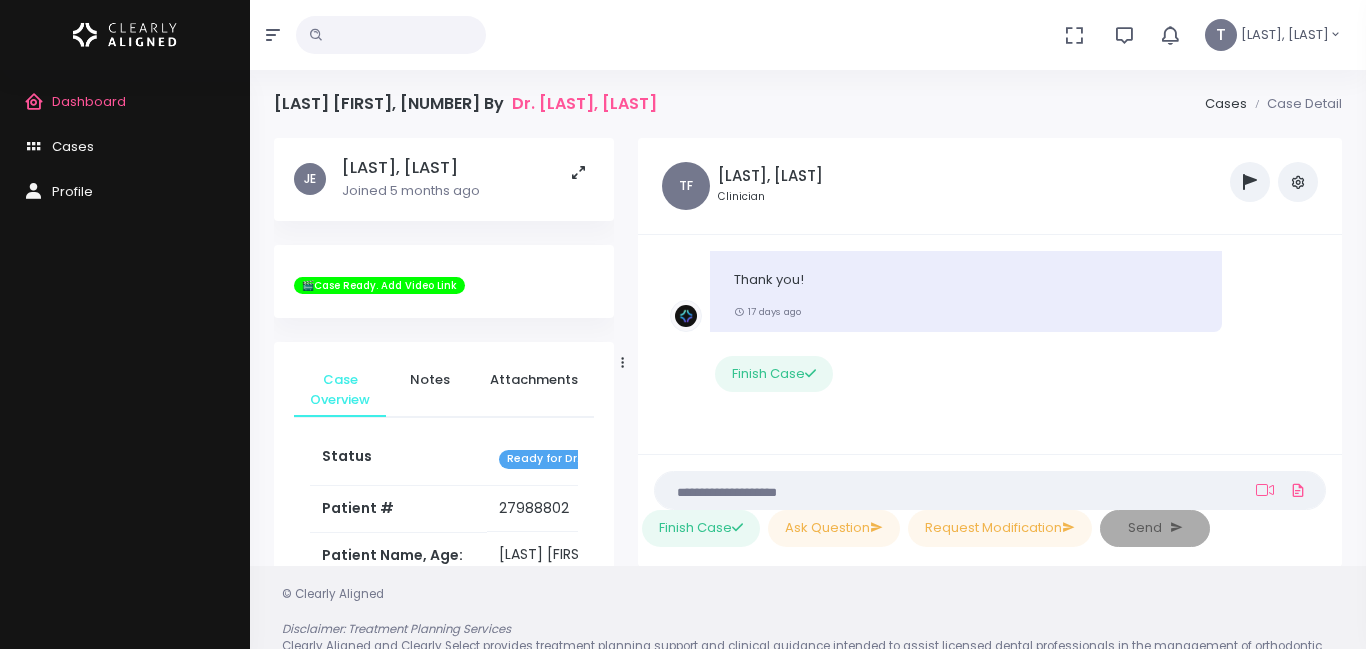click at bounding box center (391, 35) 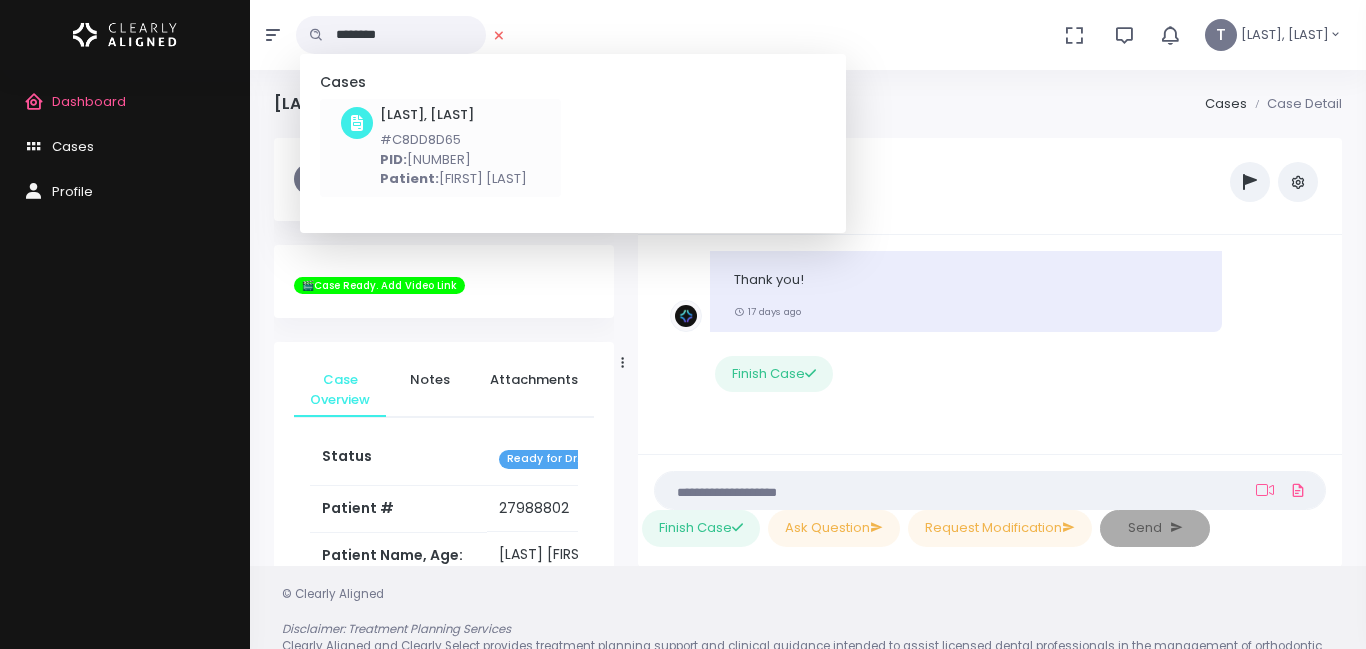 type on "********" 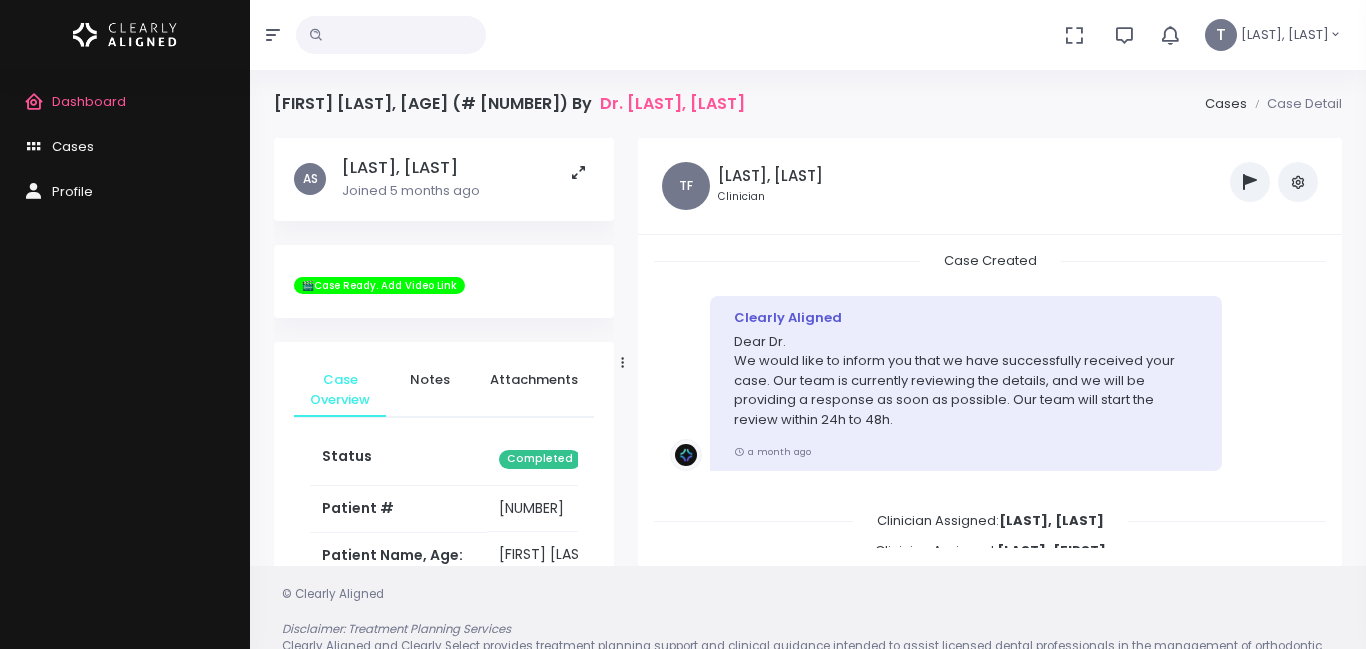 scroll, scrollTop: 774, scrollLeft: 0, axis: vertical 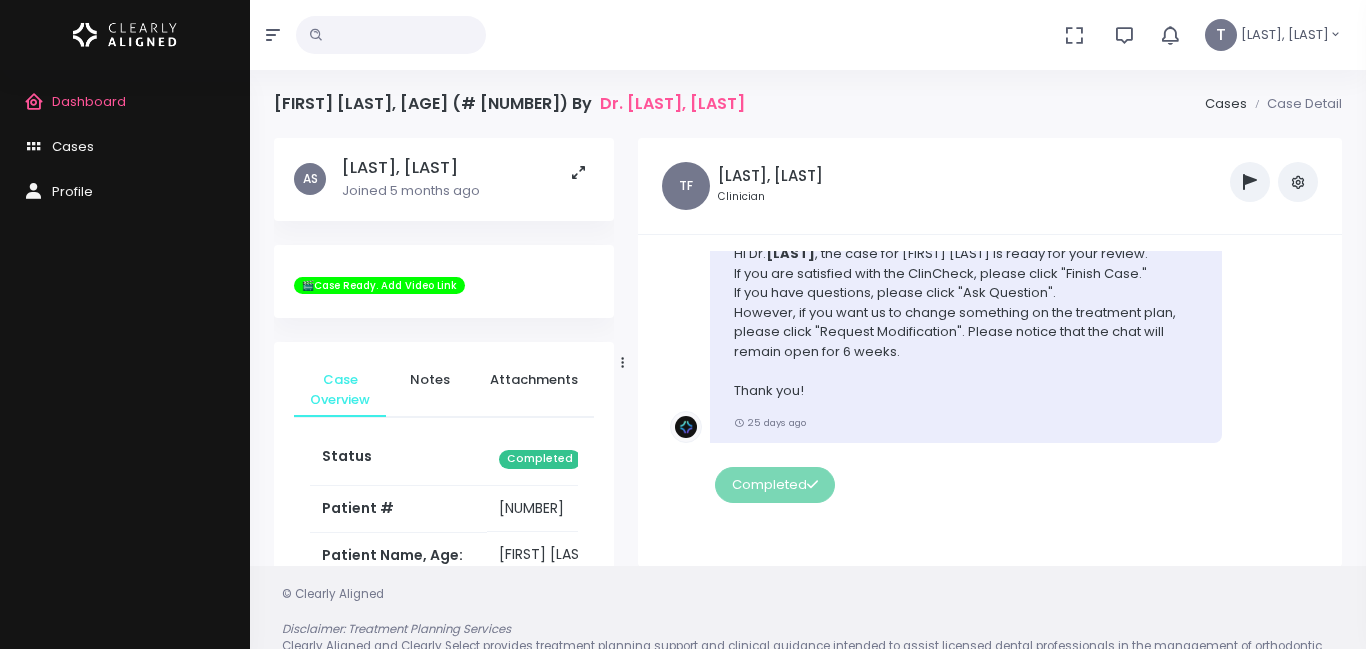 click at bounding box center (391, 35) 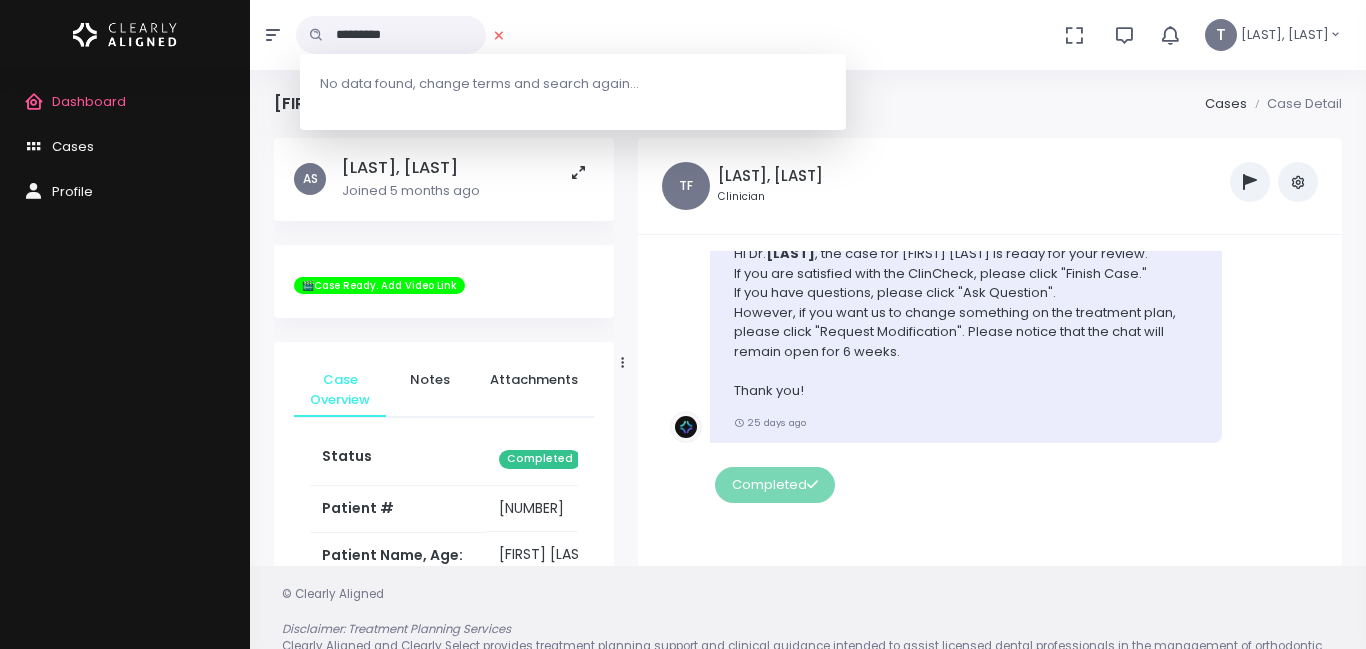 click on "*********" at bounding box center [391, 35] 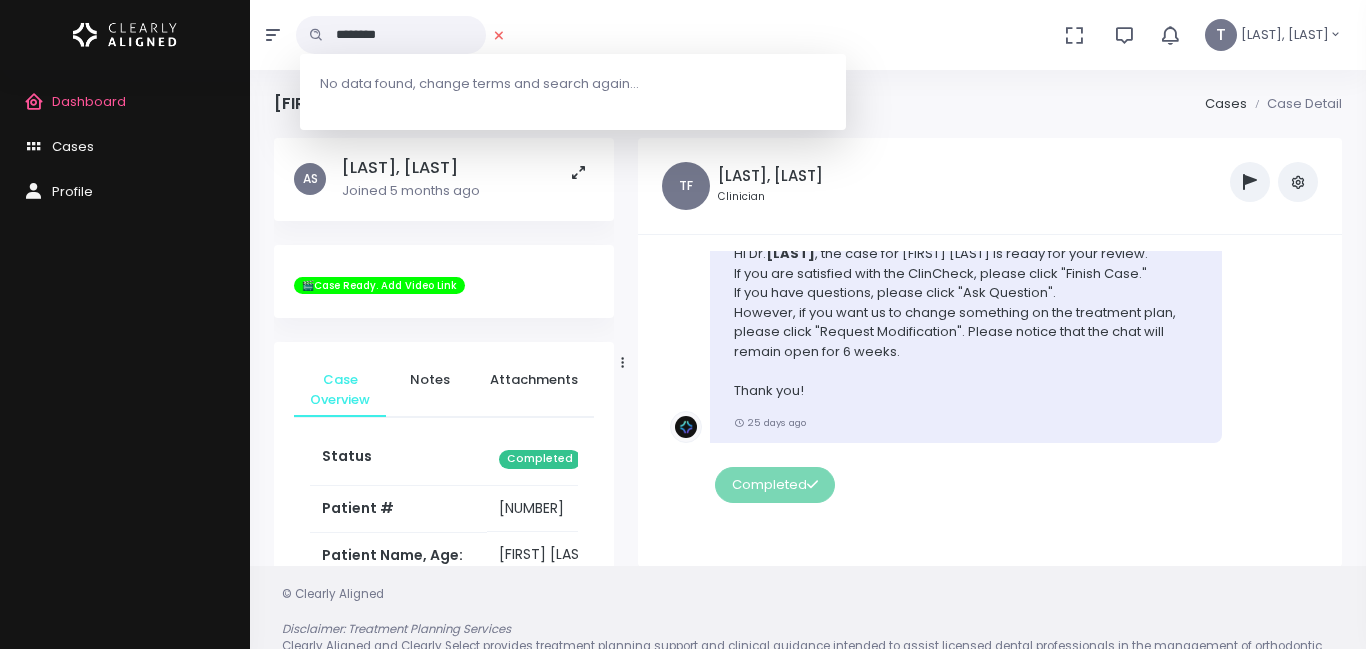 type on "********" 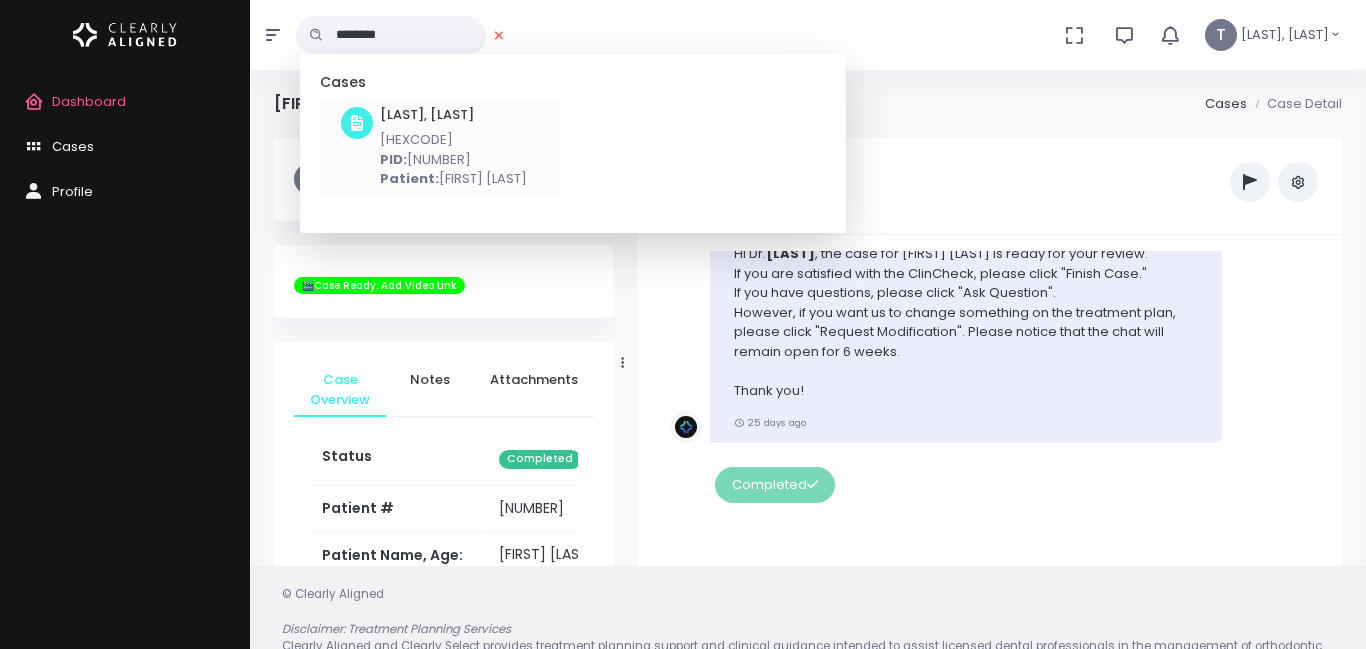 click on "PID: [NUMBER]" at bounding box center [453, 160] 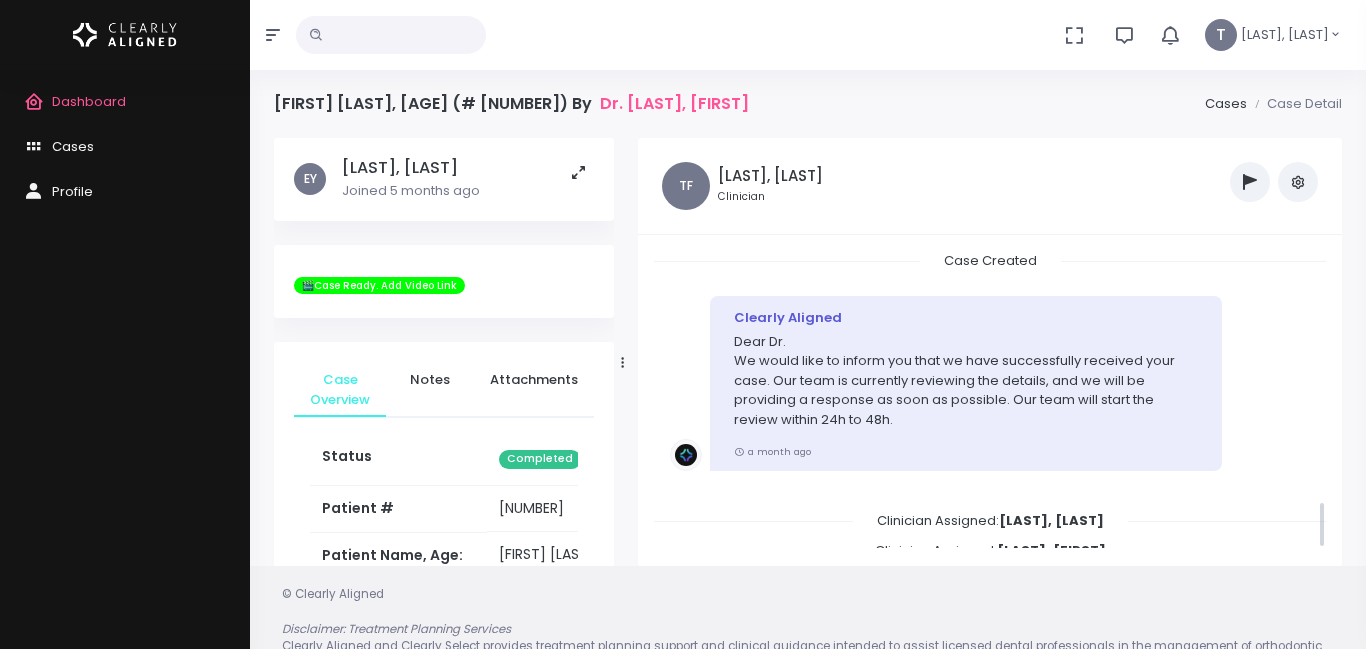 scroll, scrollTop: 1575, scrollLeft: 0, axis: vertical 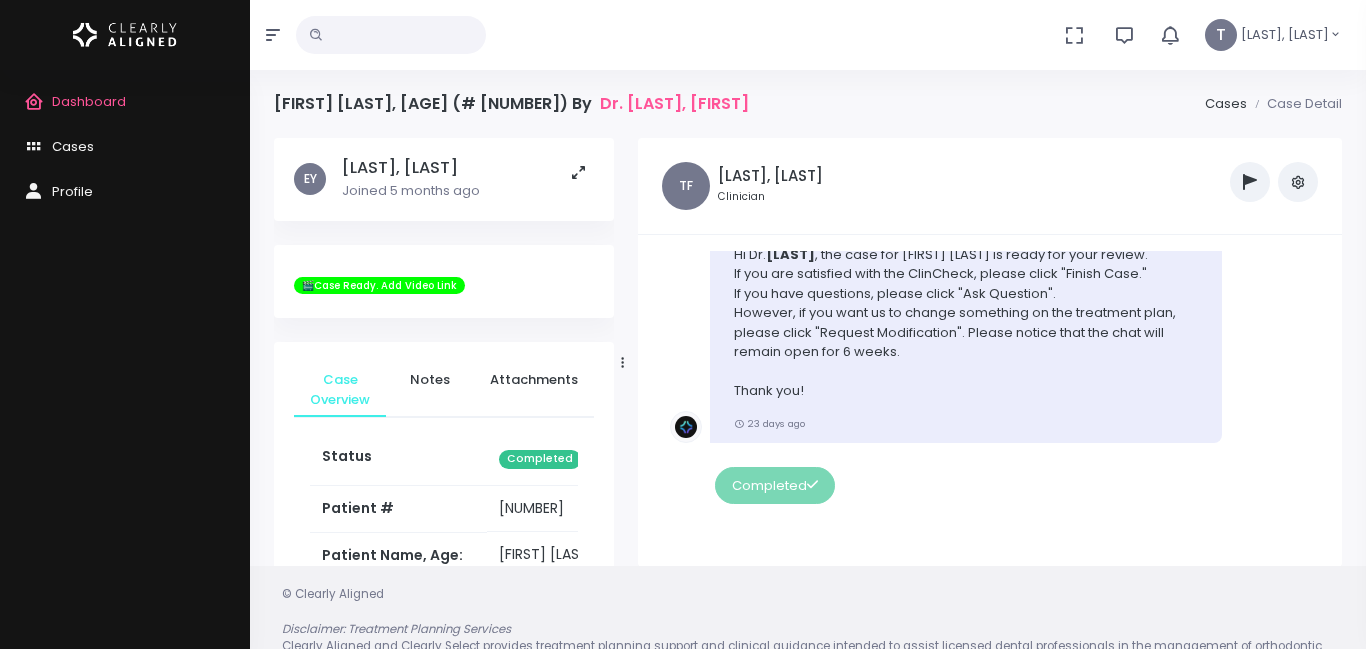 click at bounding box center (391, 35) 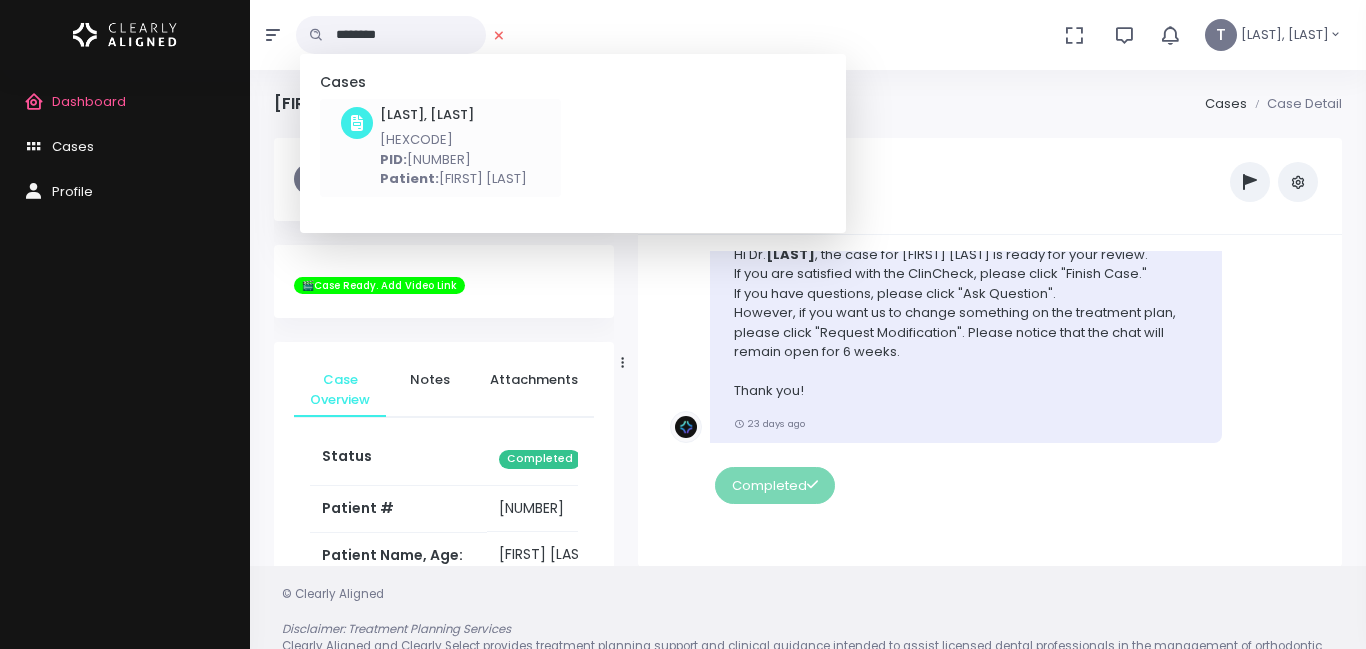 type on "********" 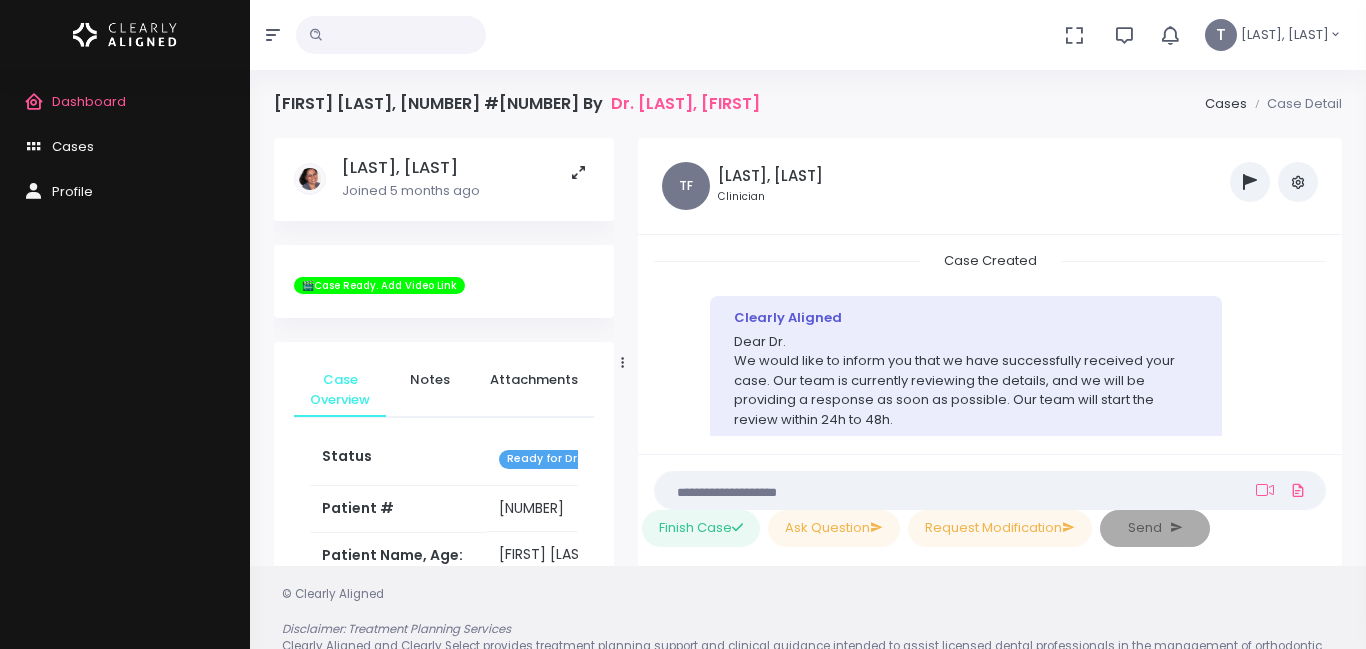 scroll, scrollTop: 1628, scrollLeft: 0, axis: vertical 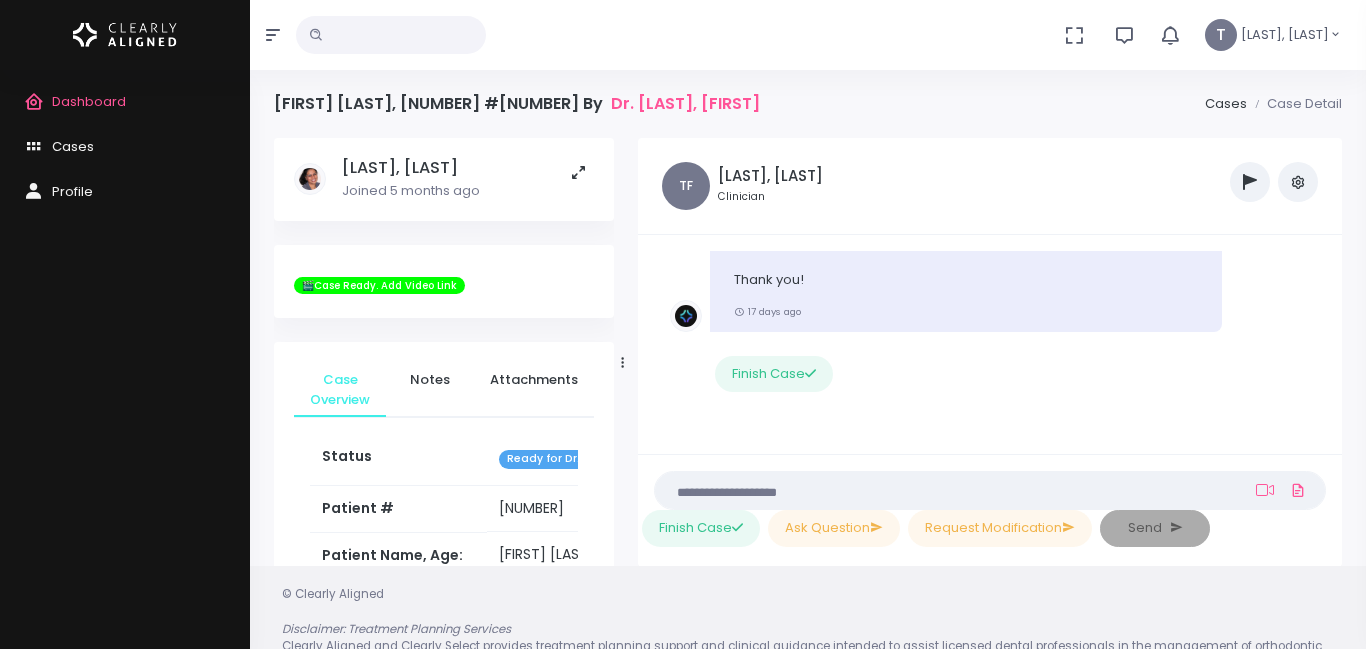 click on "No data found, change terms and search again..." at bounding box center (391, 35) 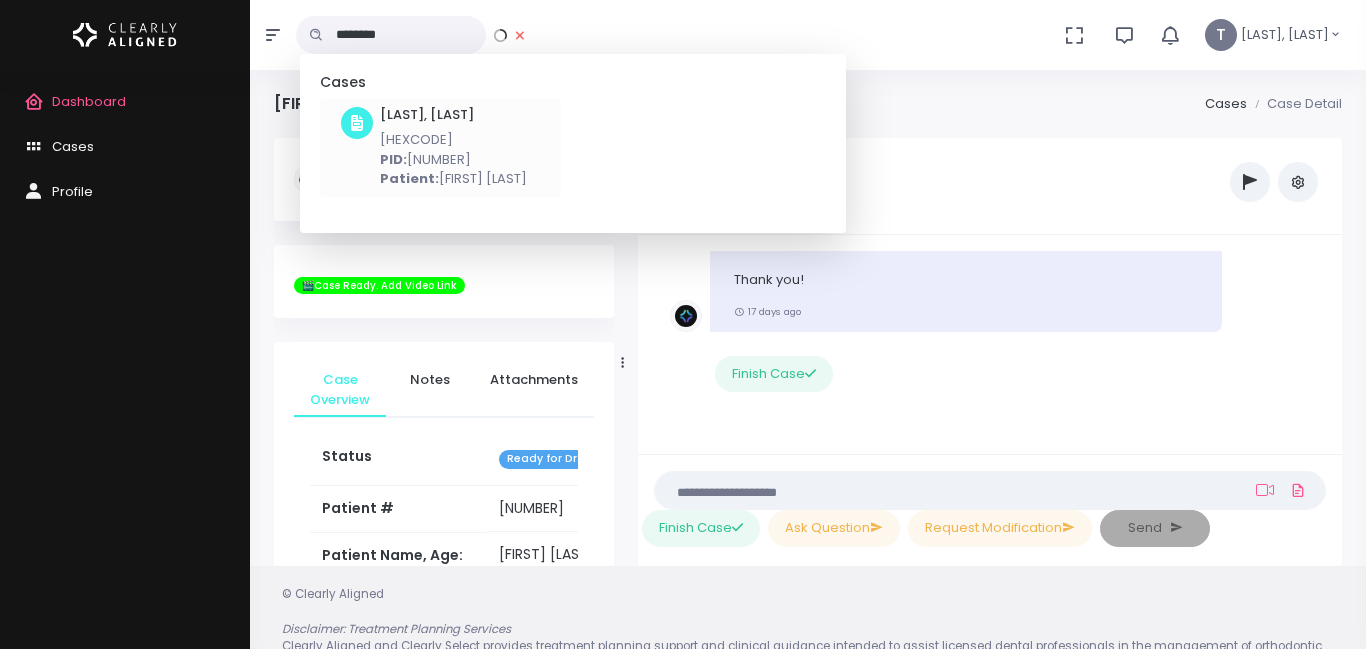type on "********" 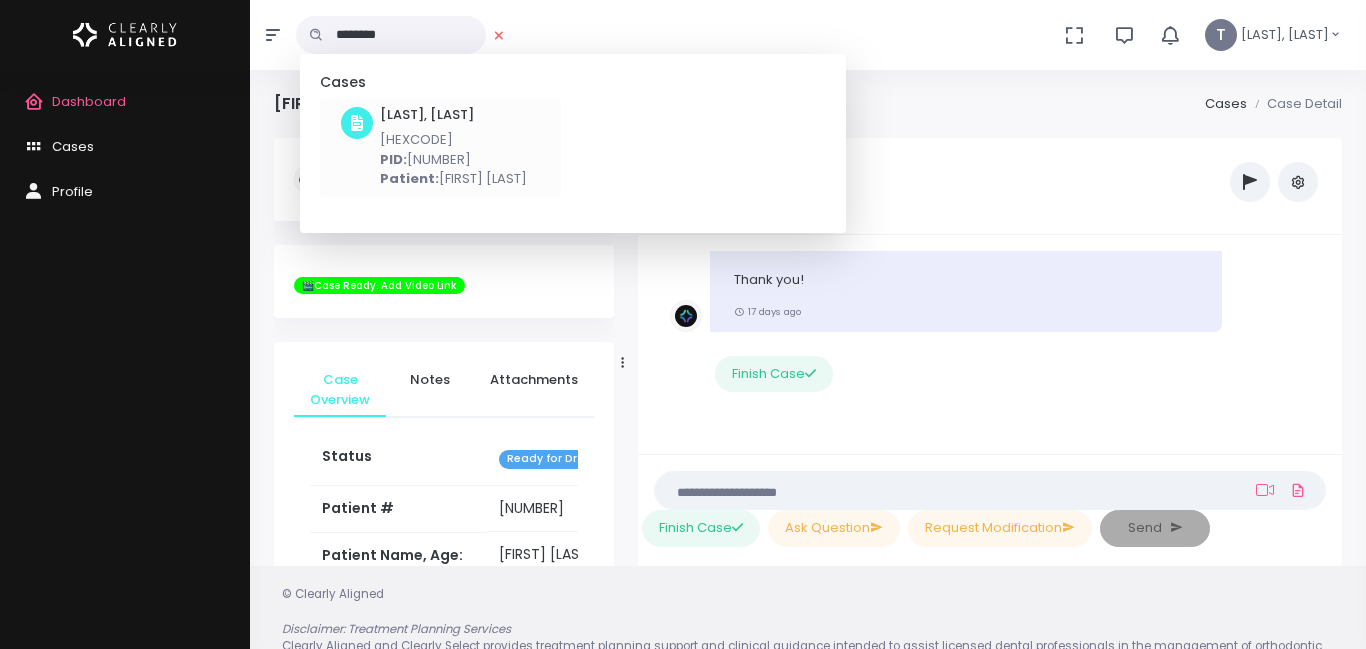 click on "PID: [NUMBER]" at bounding box center (453, 160) 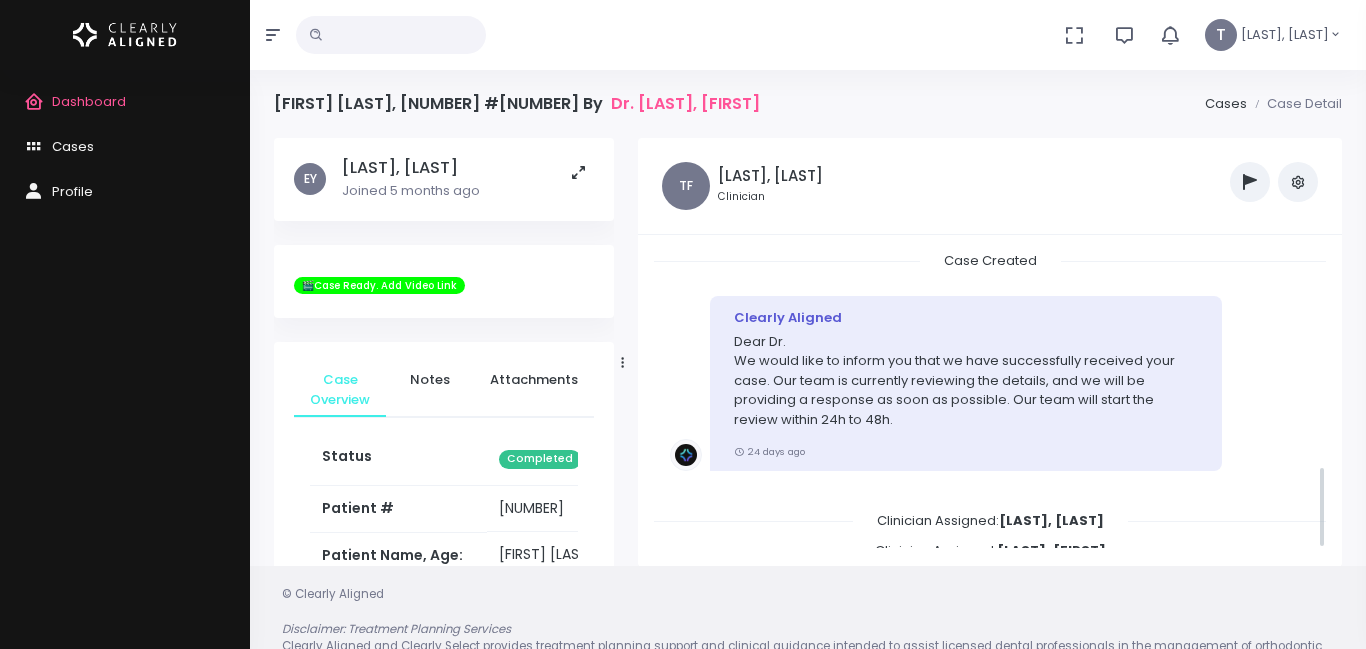 scroll, scrollTop: 774, scrollLeft: 0, axis: vertical 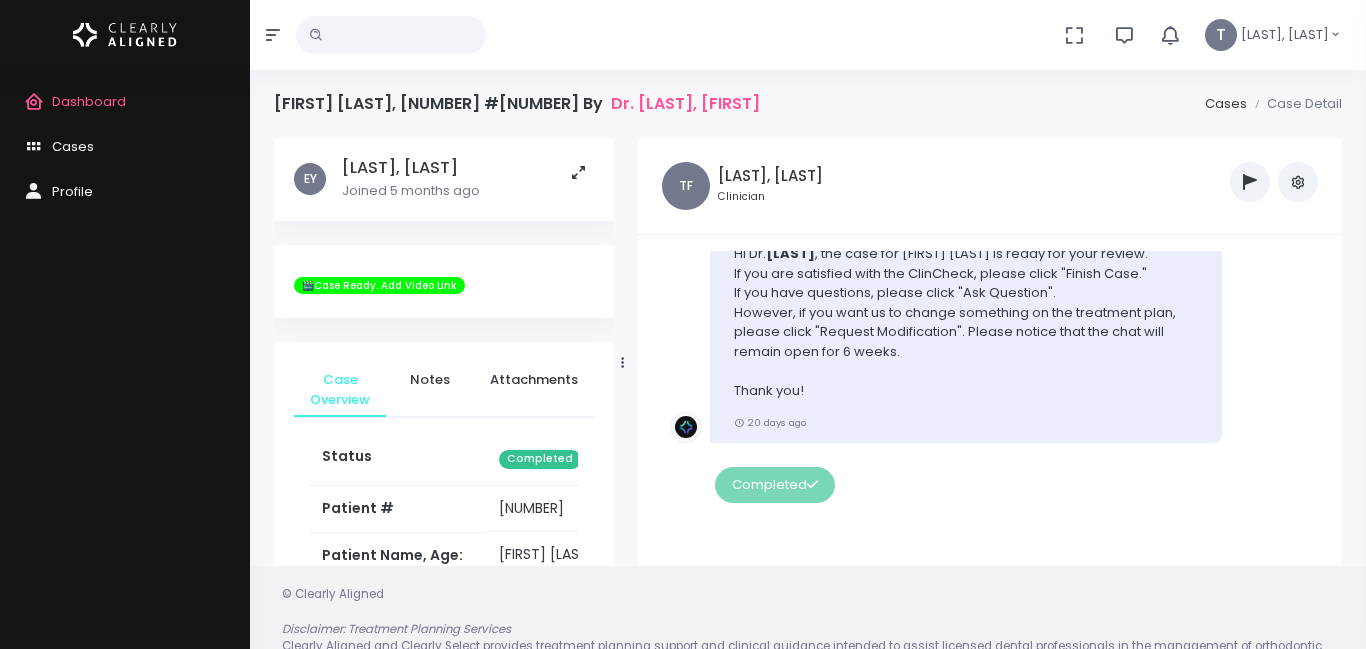 click at bounding box center (391, 35) 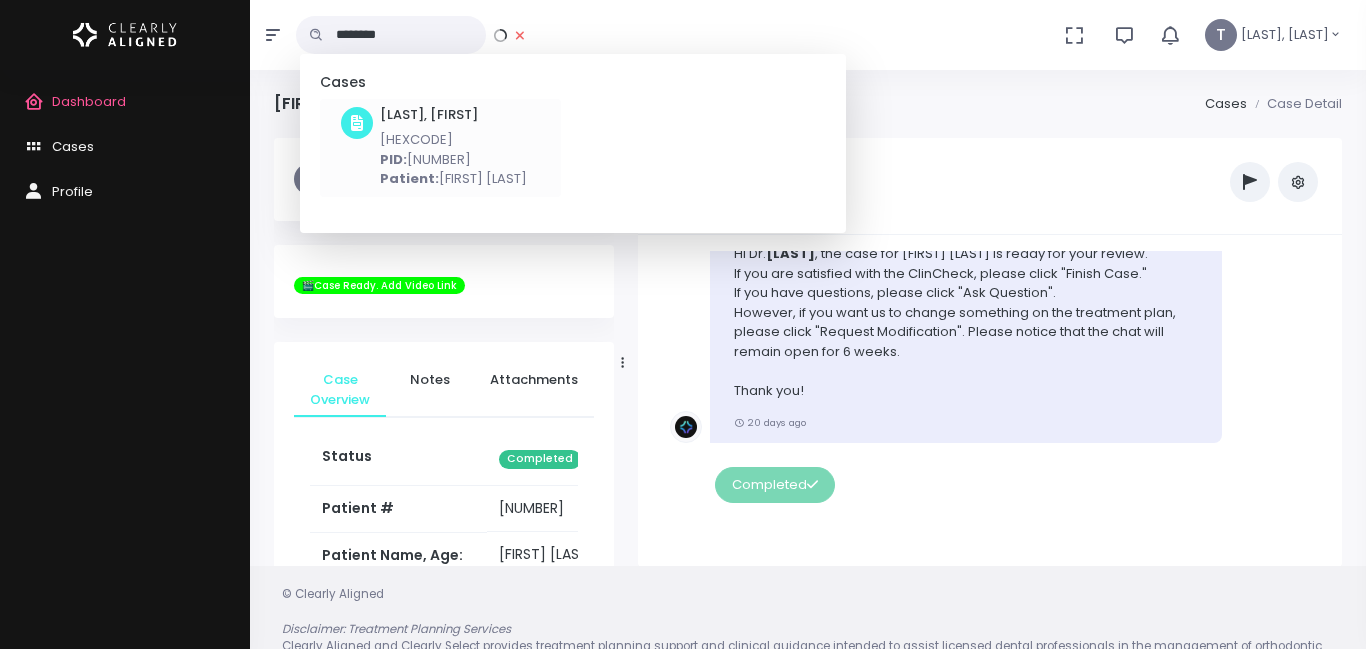 type on "********" 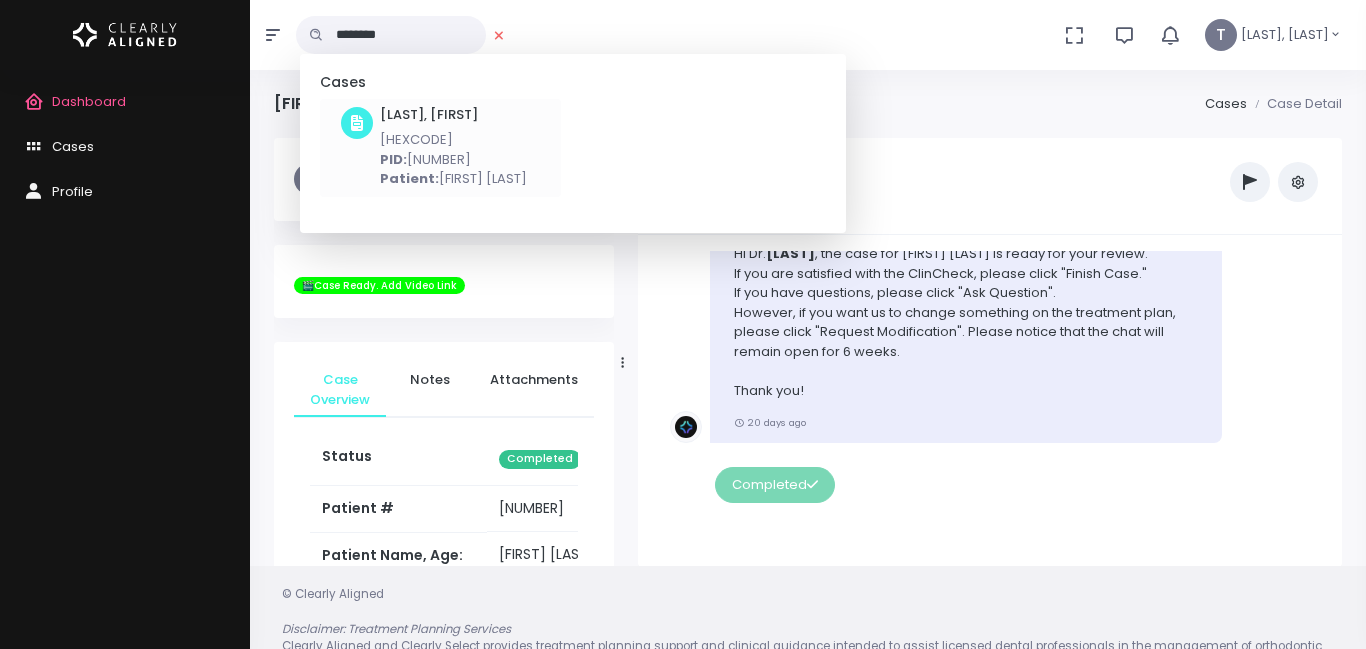 click at bounding box center [357, 123] 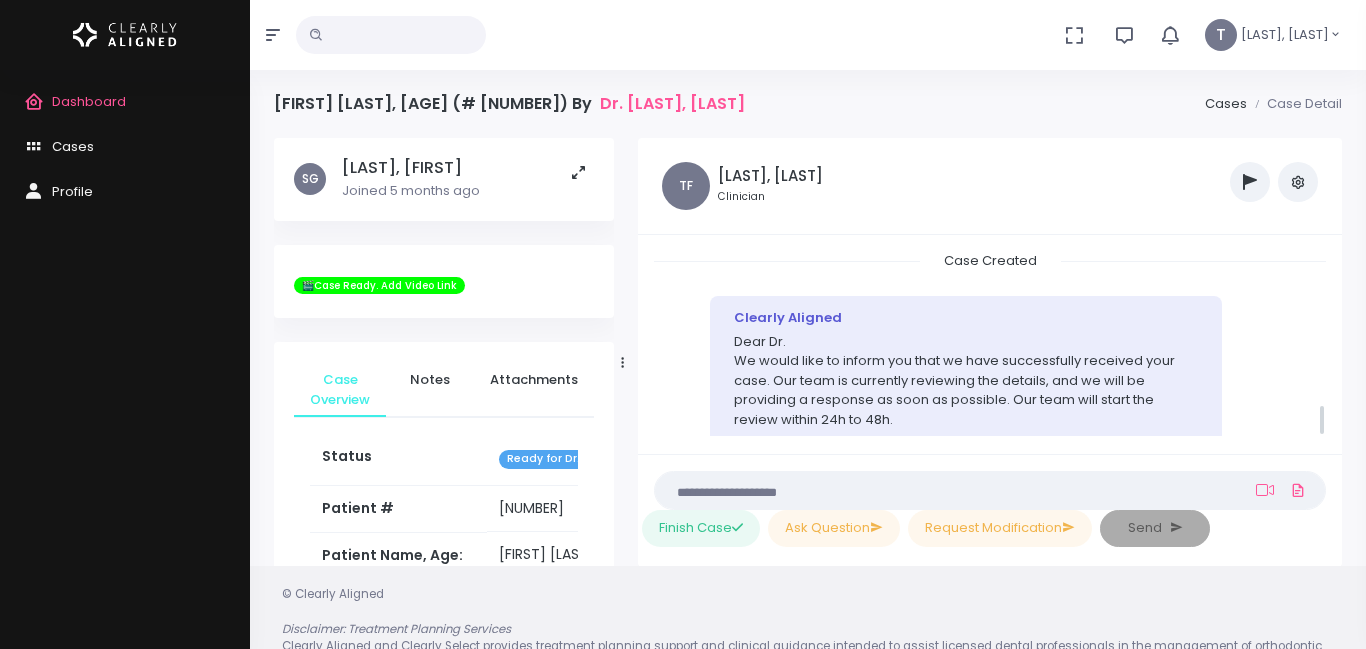 scroll, scrollTop: 885, scrollLeft: 0, axis: vertical 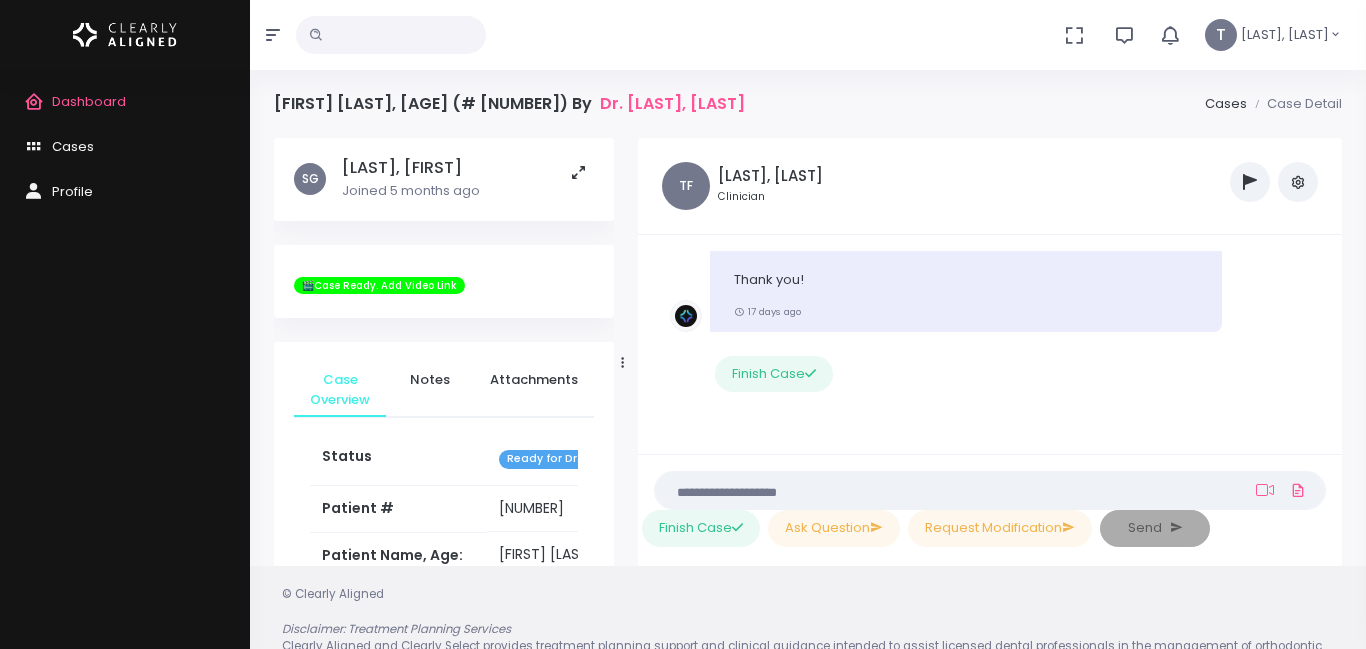 click at bounding box center (391, 35) 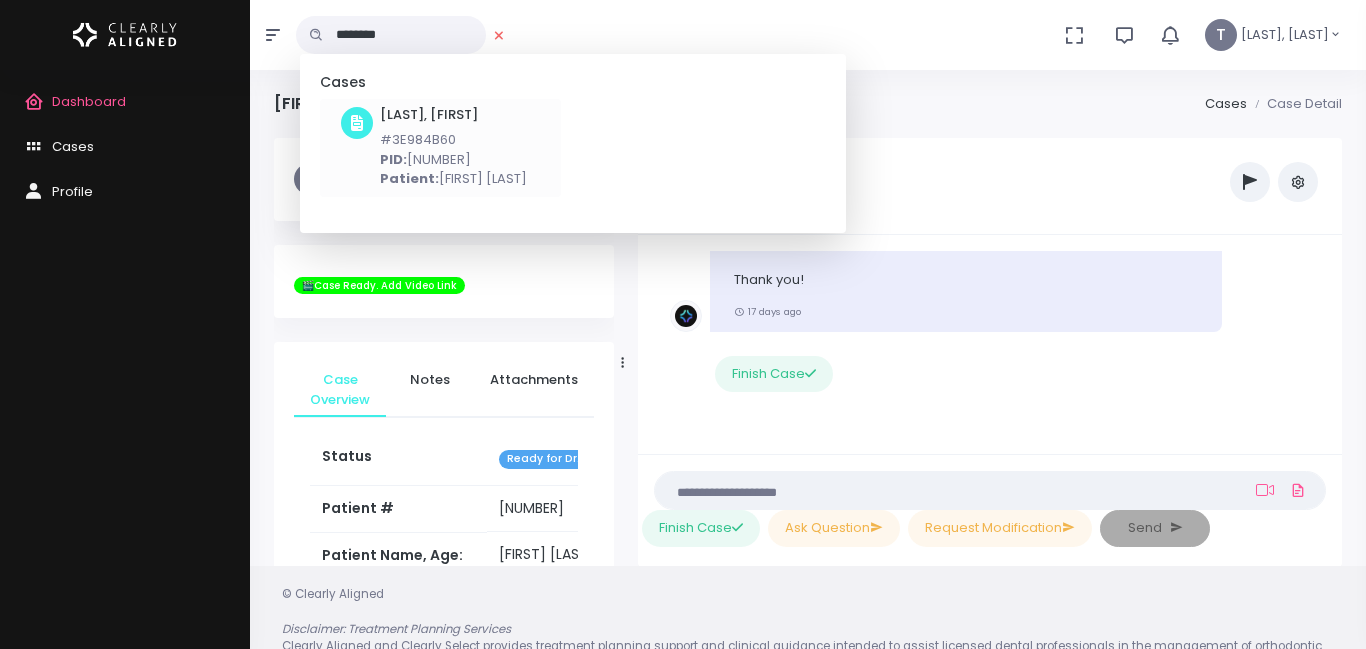 type on "********" 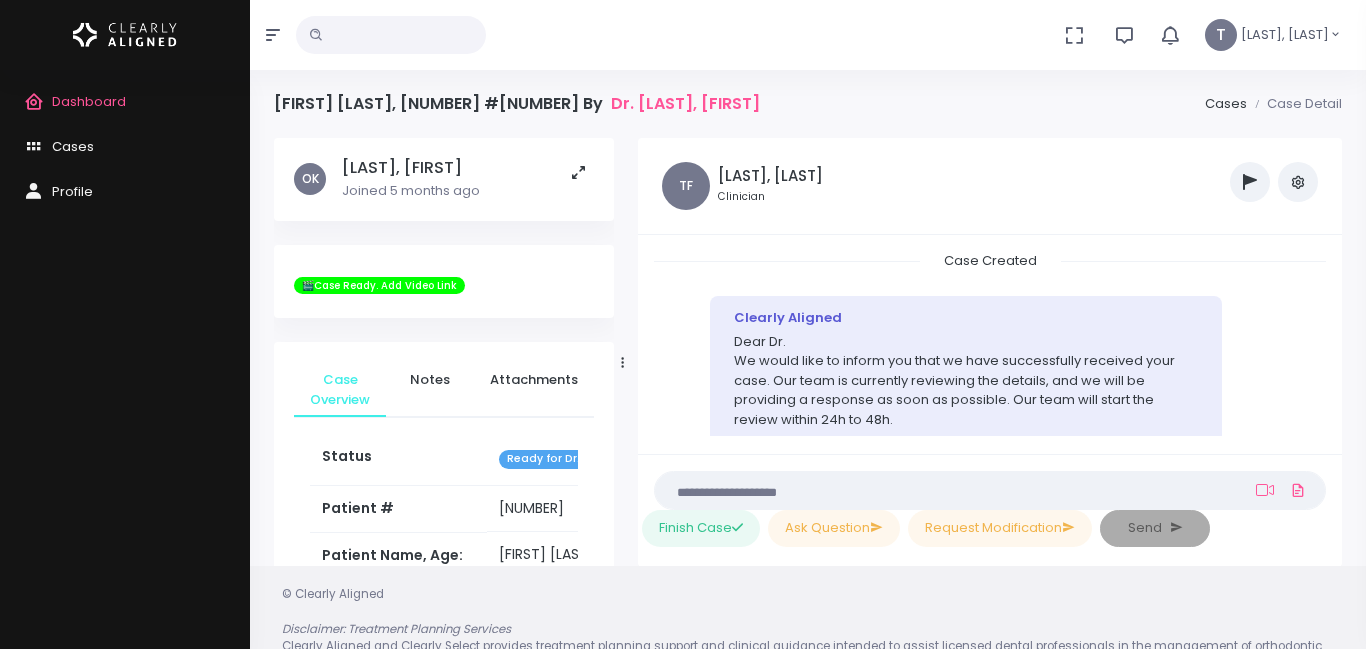 click at bounding box center (391, 35) 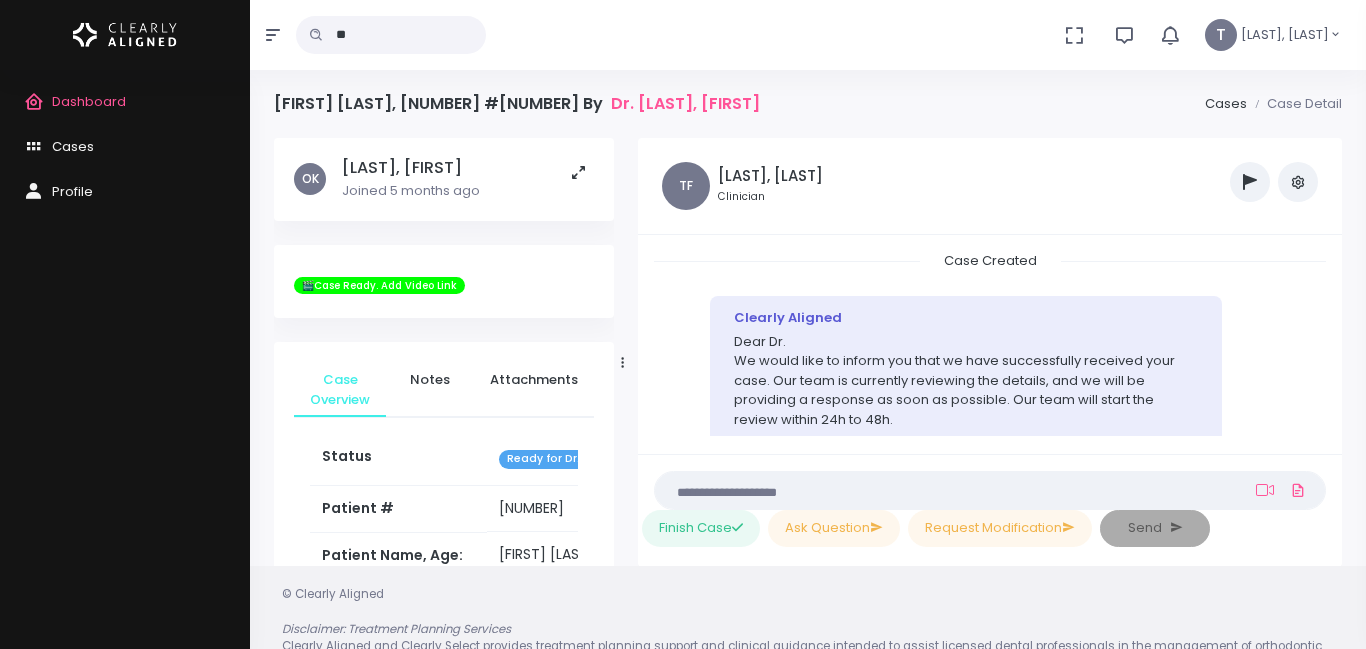 scroll, scrollTop: 2970, scrollLeft: 0, axis: vertical 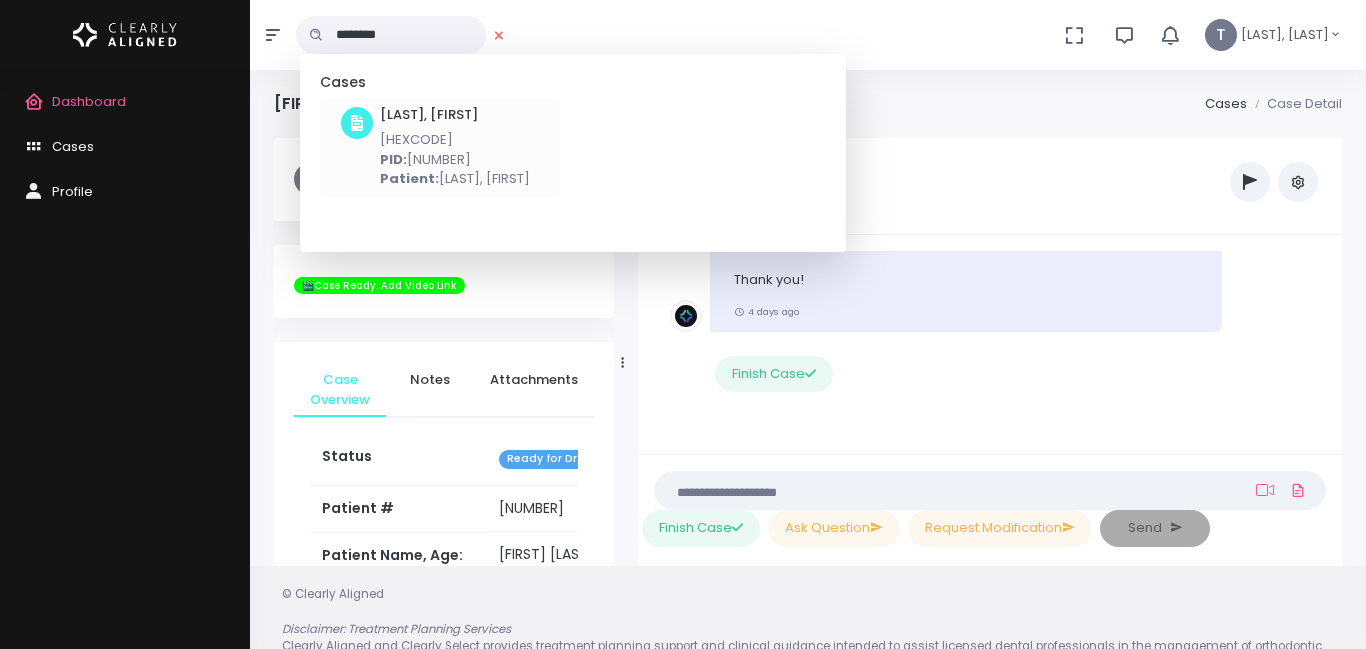 type on "********" 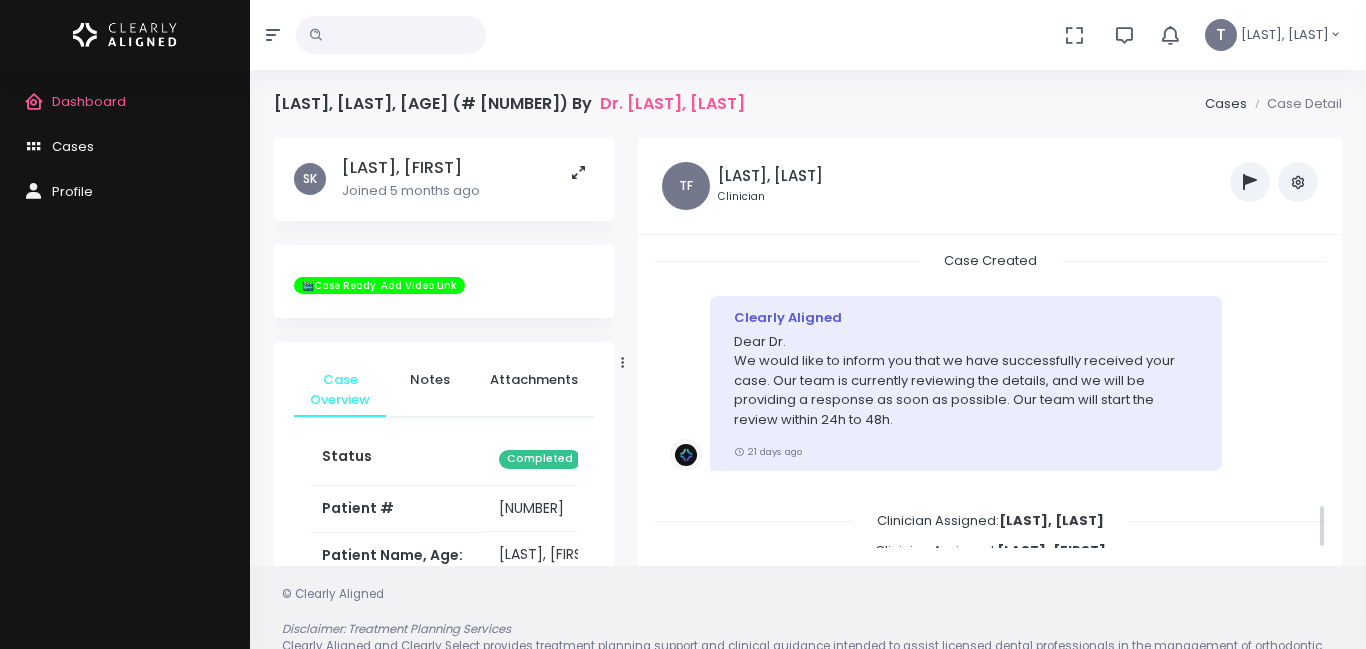 scroll, scrollTop: 1684, scrollLeft: 0, axis: vertical 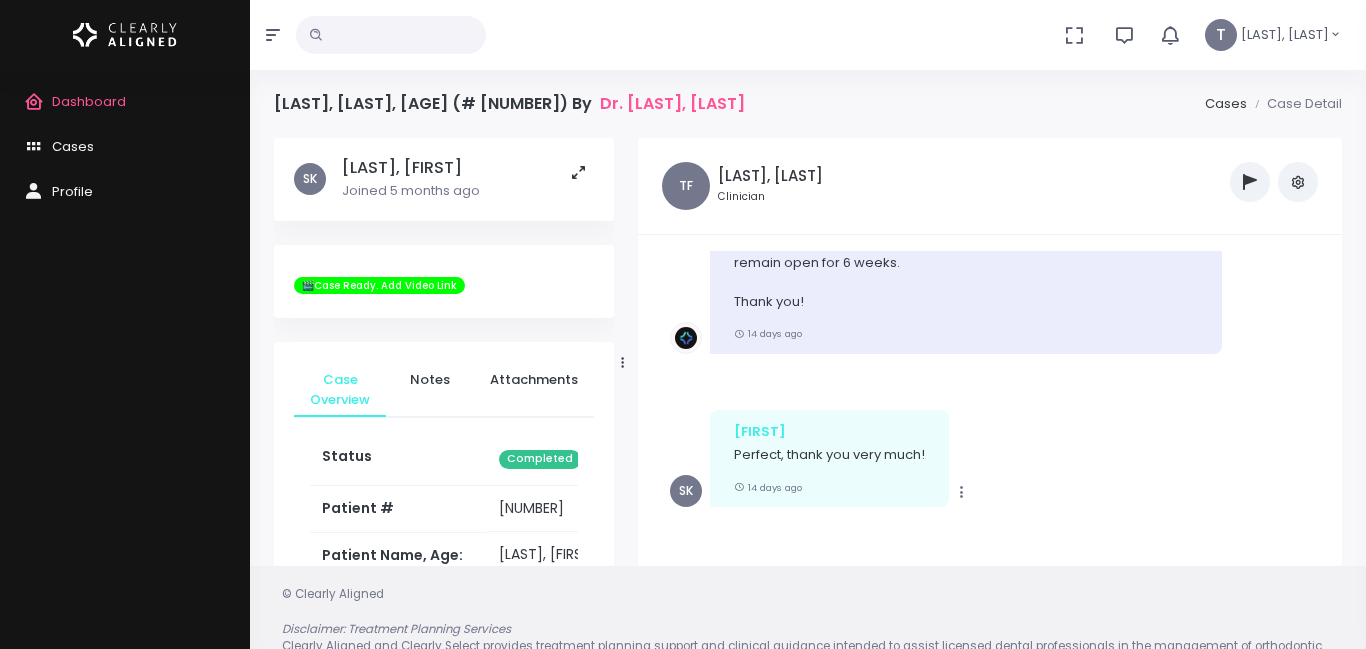 click on "No data found, change terms and search again..." at bounding box center (391, 35) 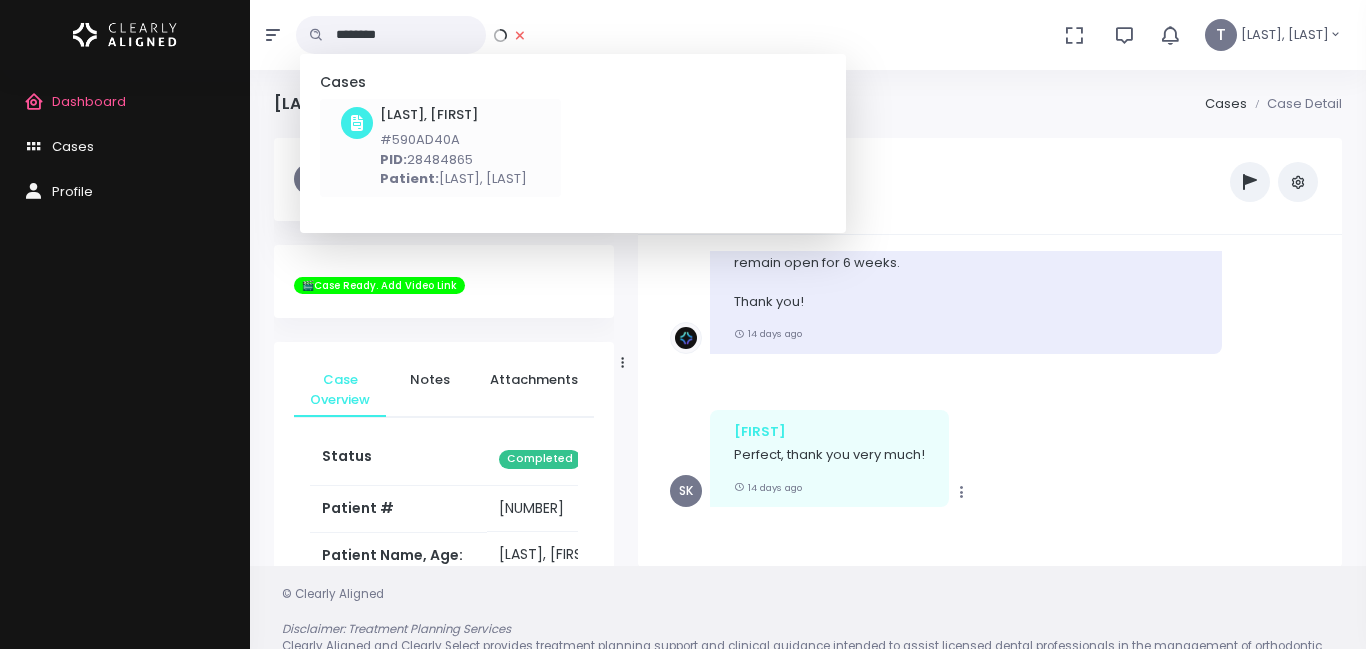 type on "********" 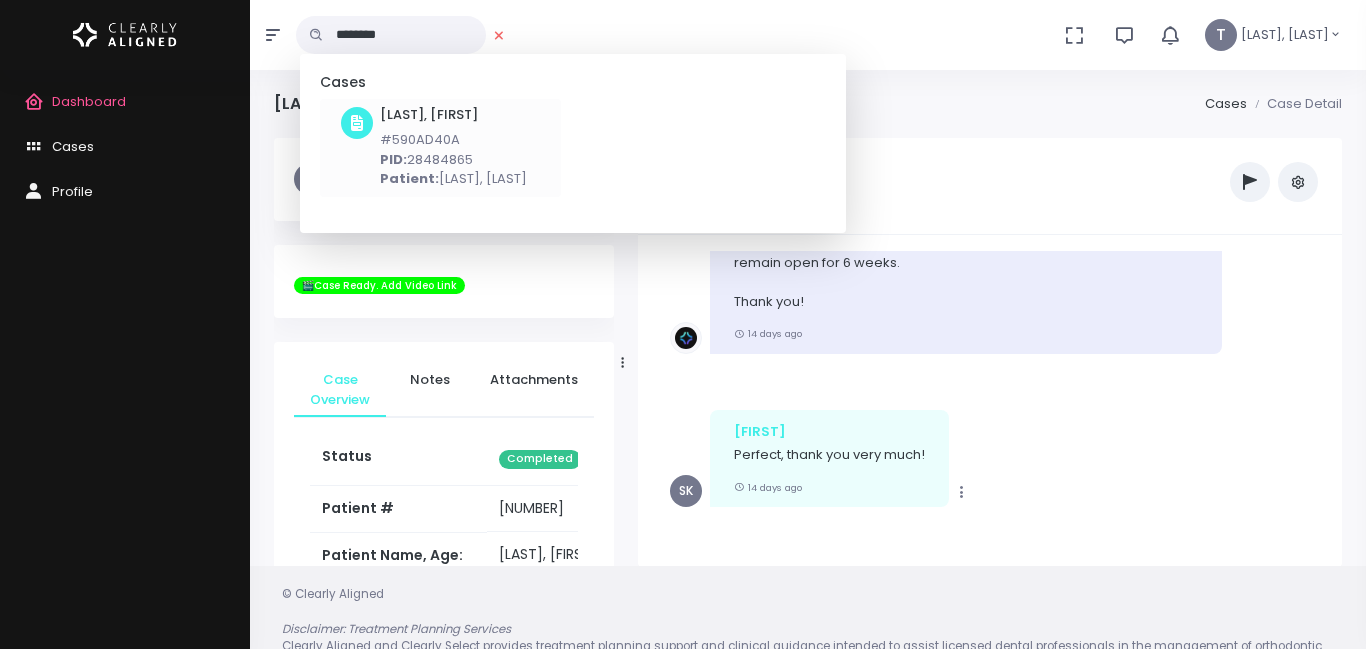 click on "#590AD40A" at bounding box center [453, 140] 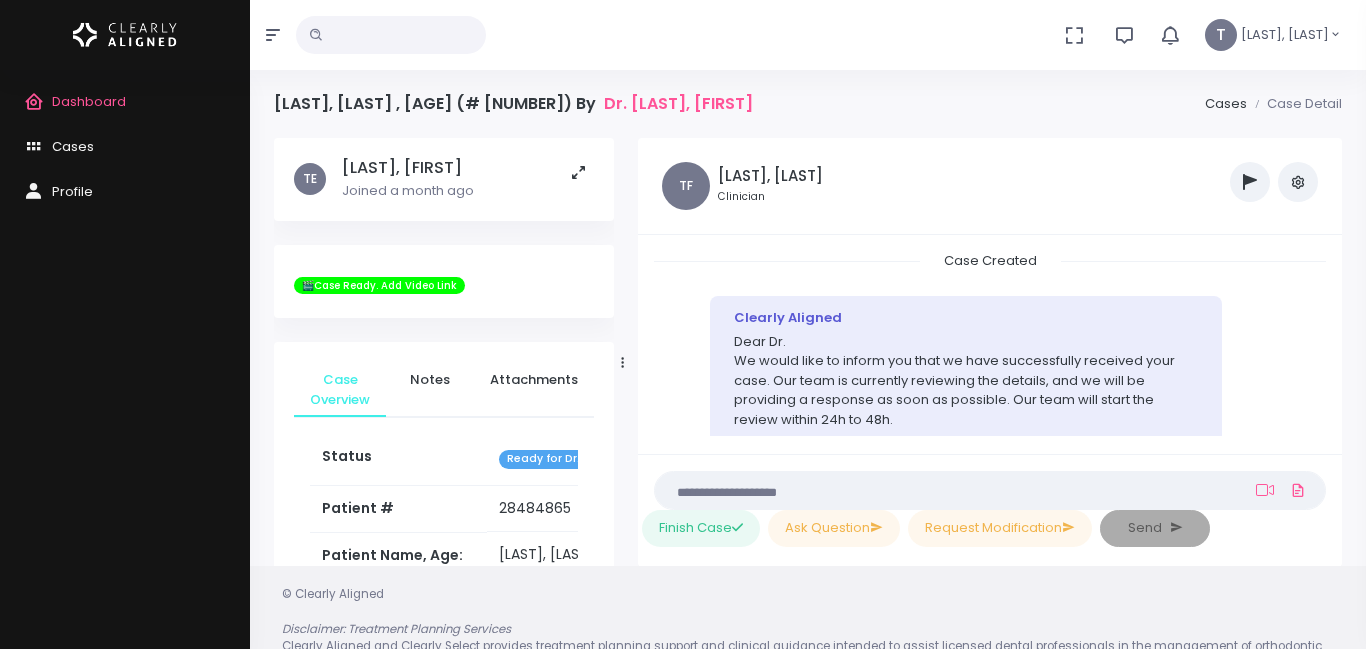 scroll, scrollTop: 1588, scrollLeft: 0, axis: vertical 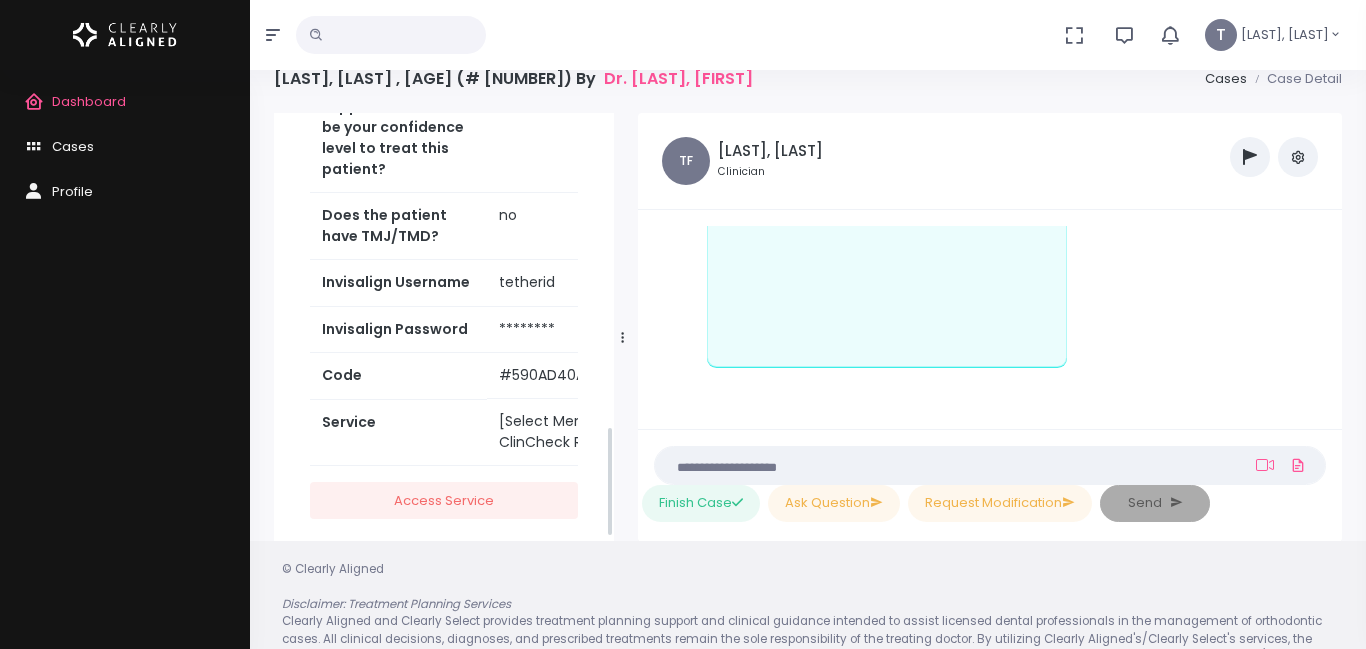 drag, startPoint x: 608, startPoint y: 162, endPoint x: 611, endPoint y: 479, distance: 317.0142 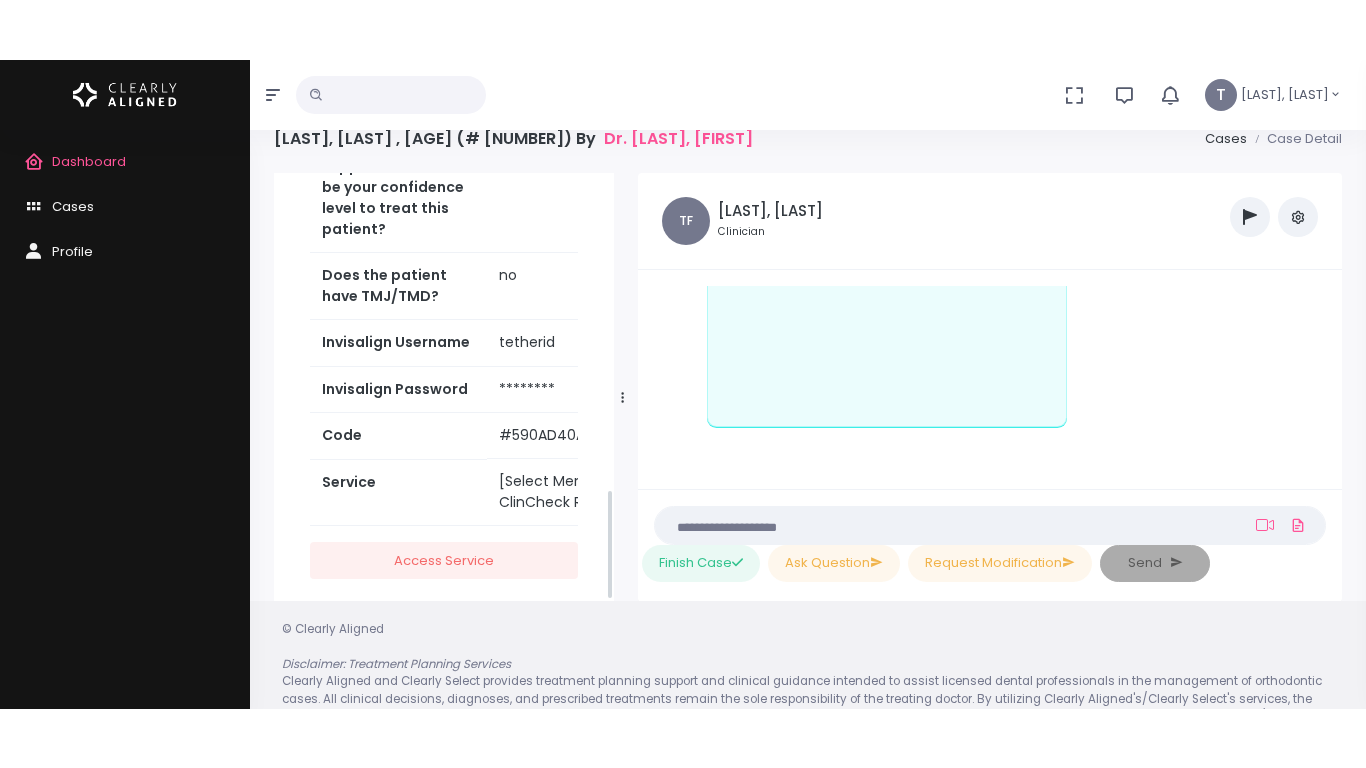 scroll, scrollTop: 1278, scrollLeft: 0, axis: vertical 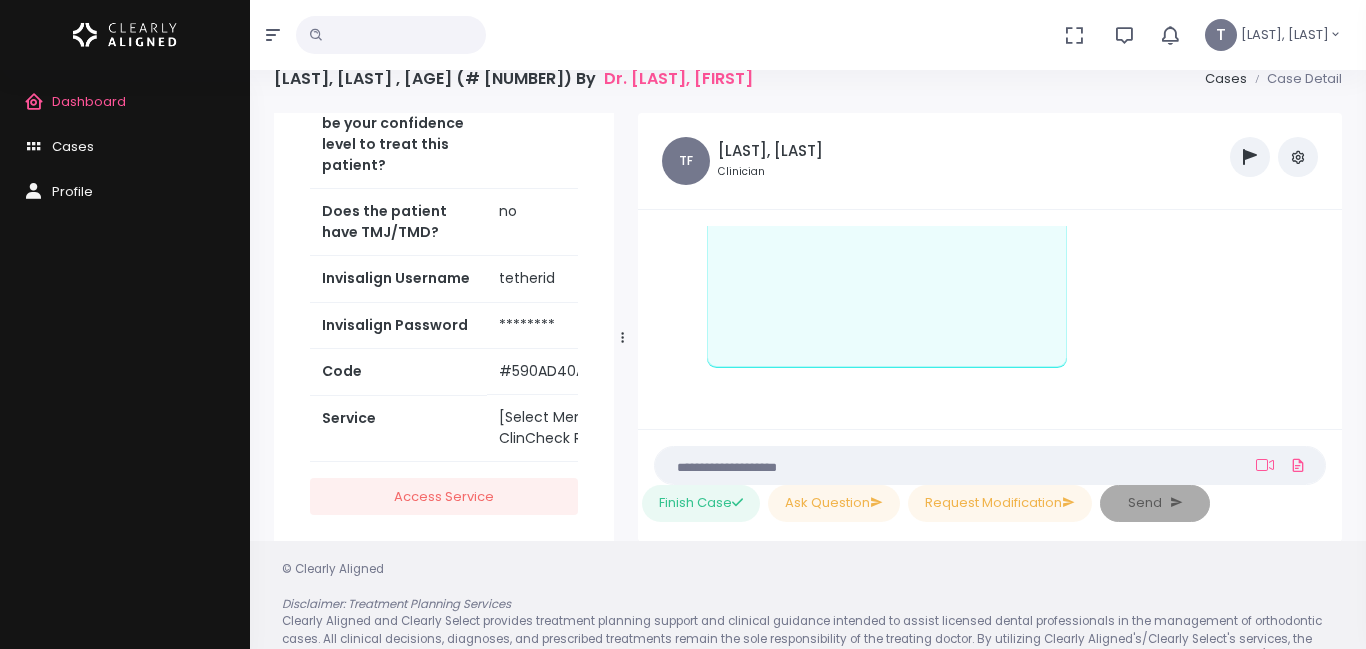 drag, startPoint x: 547, startPoint y: 346, endPoint x: 479, endPoint y: 346, distance: 68 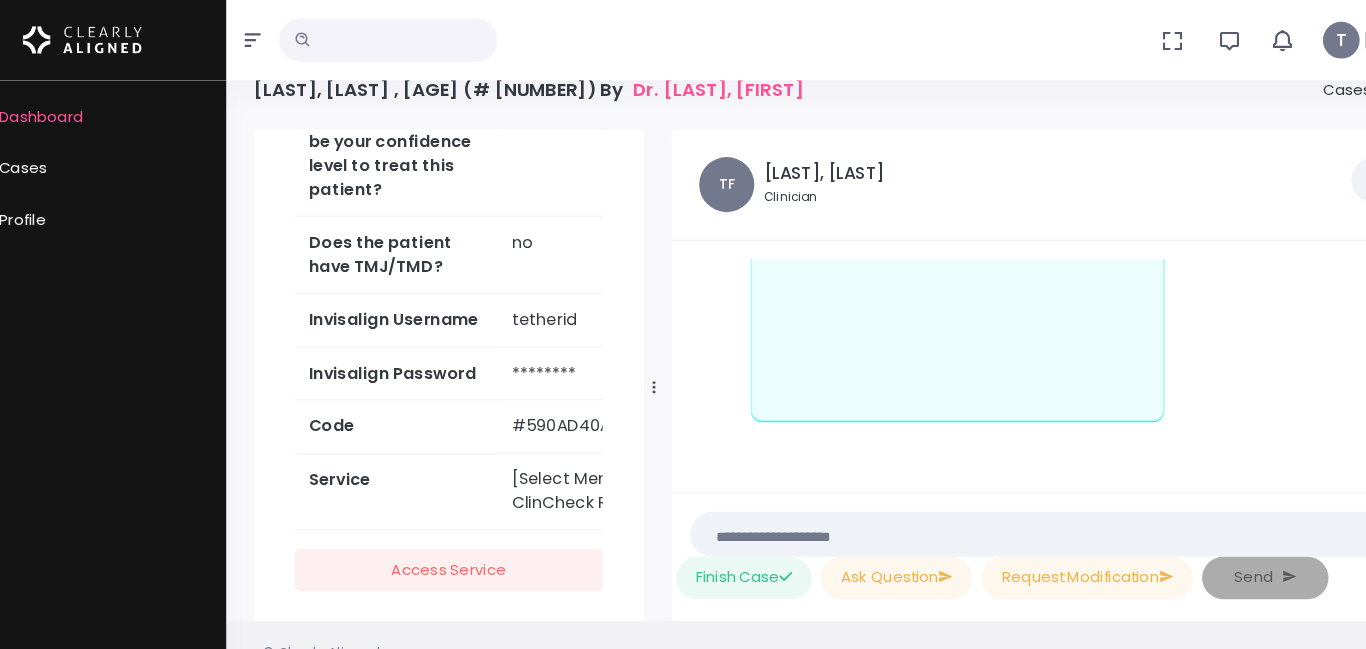 click 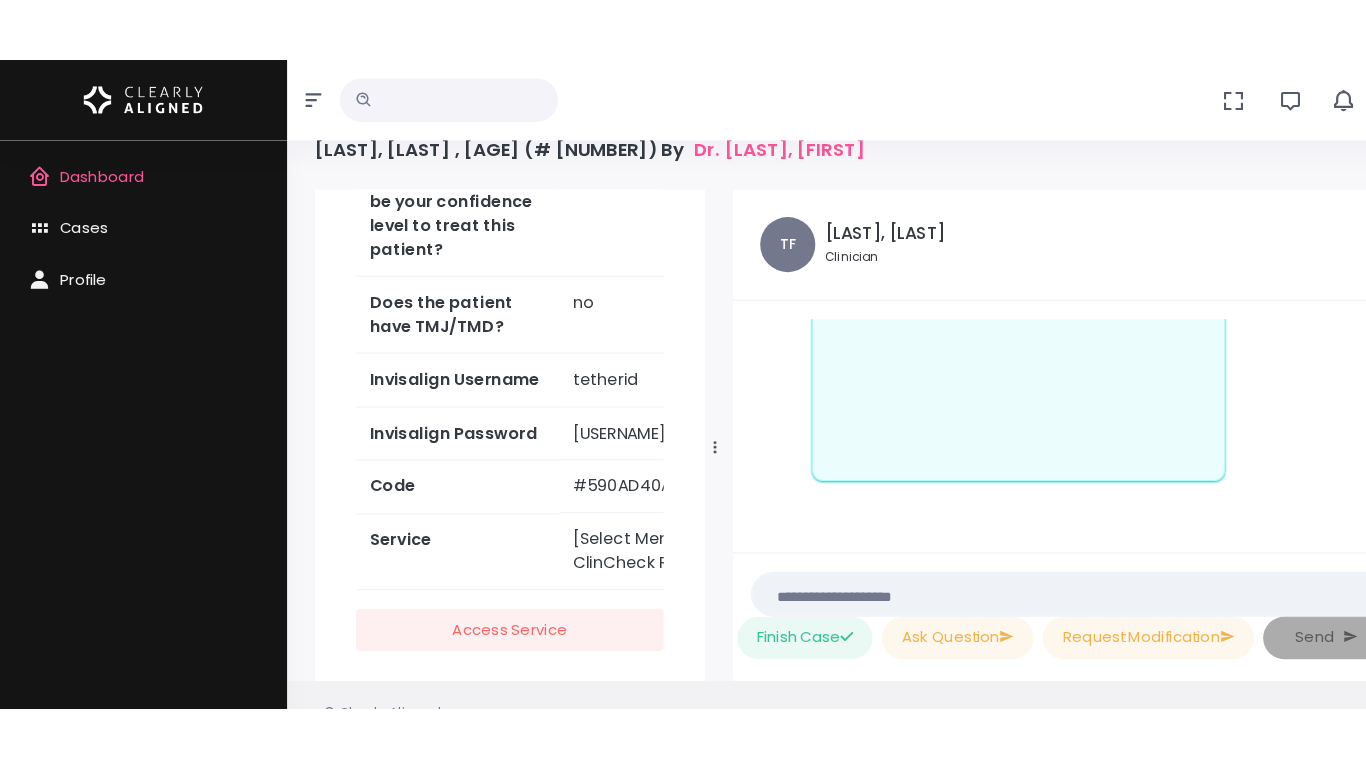 scroll, scrollTop: 1253, scrollLeft: 0, axis: vertical 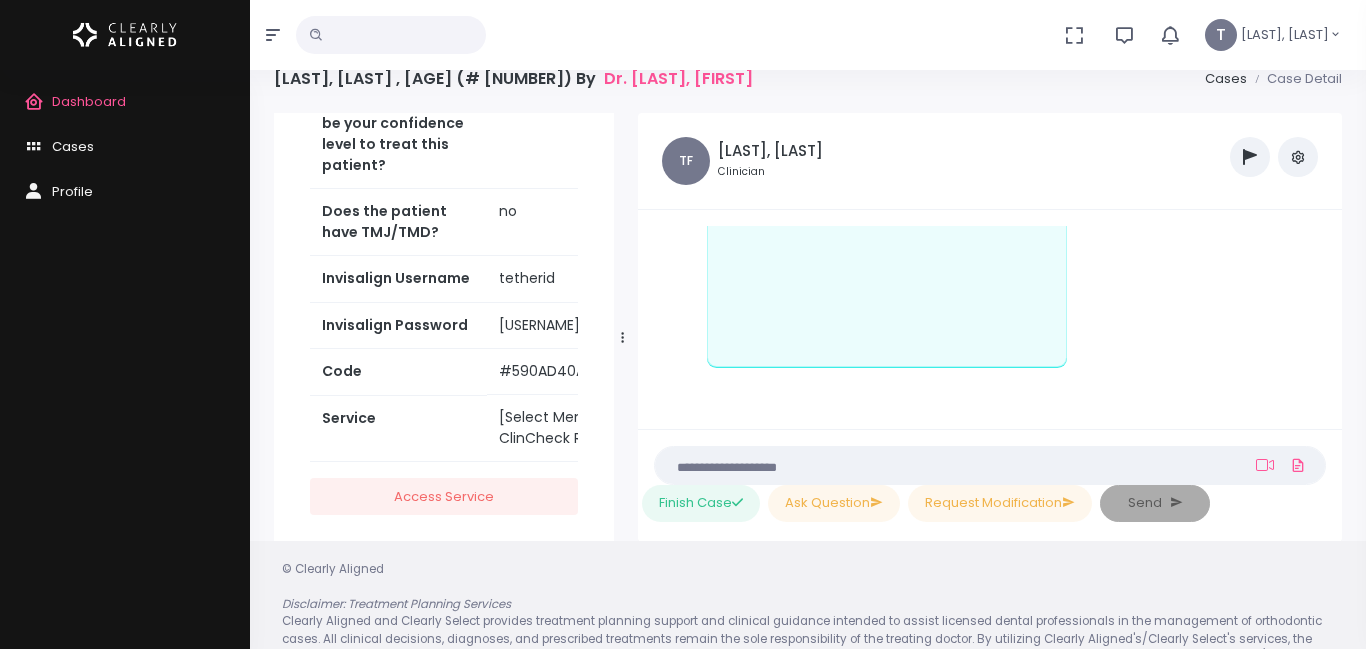 drag, startPoint x: 1320, startPoint y: 399, endPoint x: 1323, endPoint y: 422, distance: 23.194826 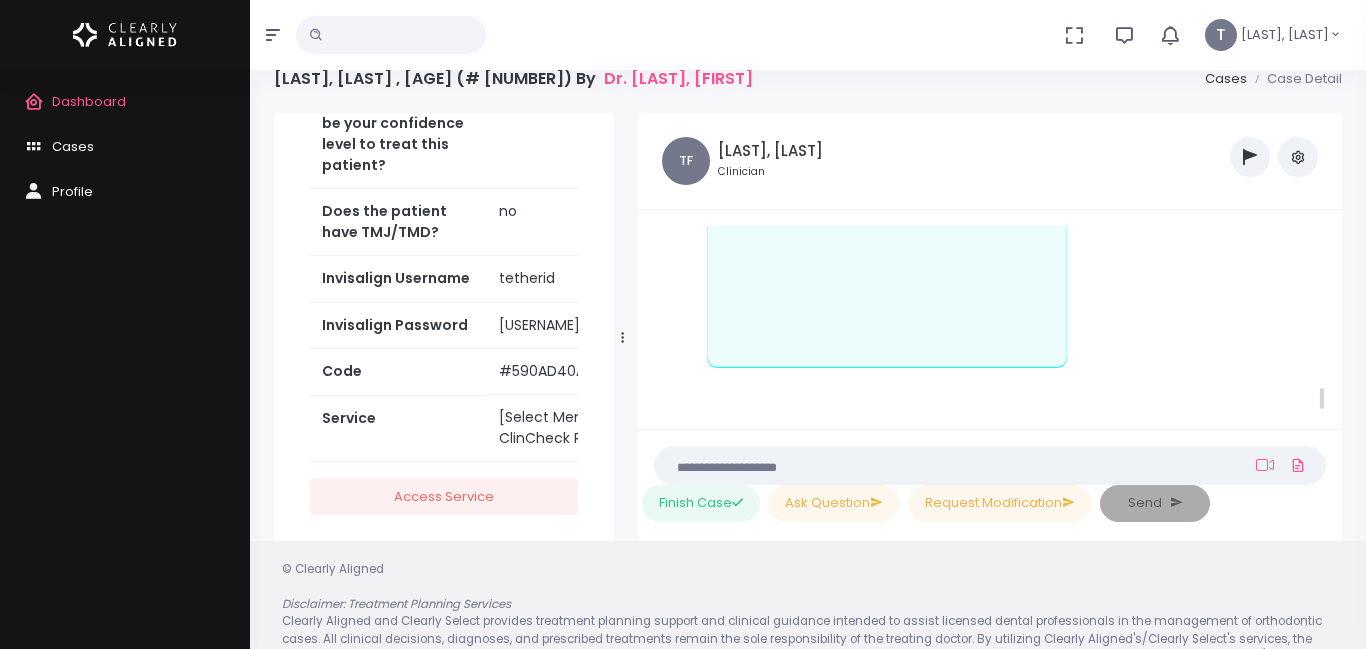 click on "Mark as Video Review Copy [FIRST] https://www.loom.com/share/40d923b3df344125b0ace678c3f0f081?sid=5bed780f-80aa-42b8-bfc0-daf3efe03b79 [TIME] ago LH" at bounding box center [990, 227] 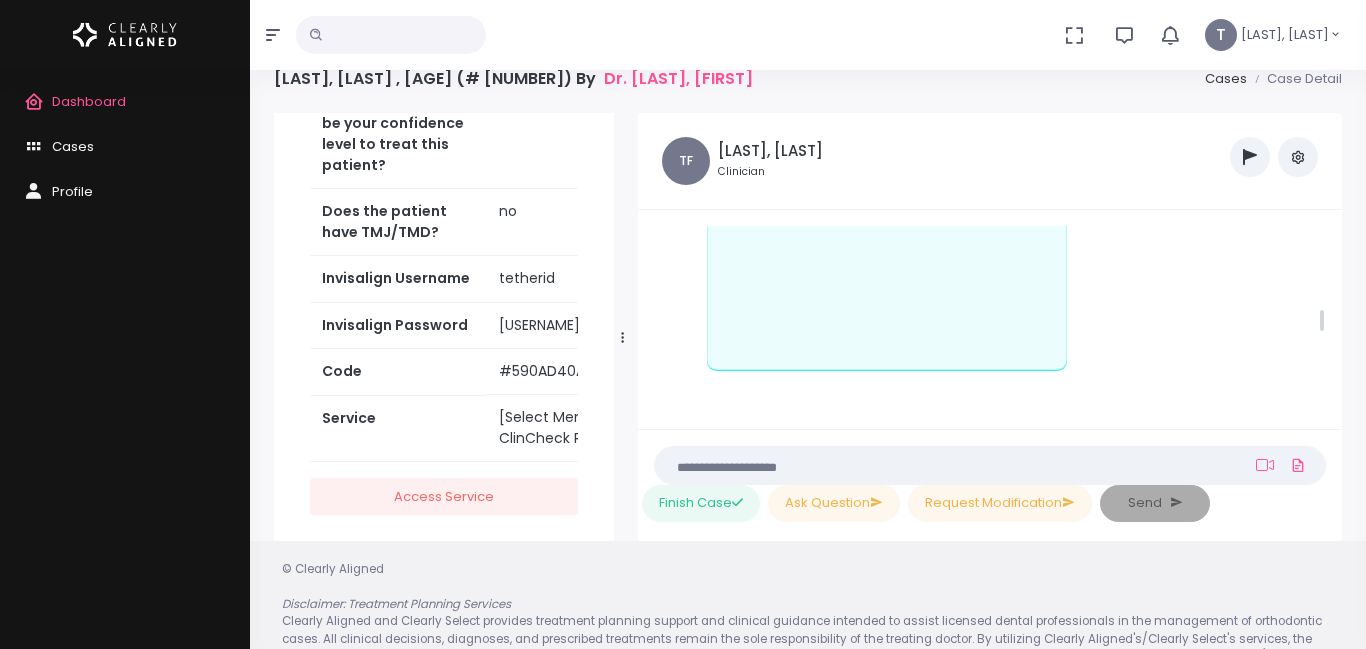 scroll, scrollTop: 810, scrollLeft: 0, axis: vertical 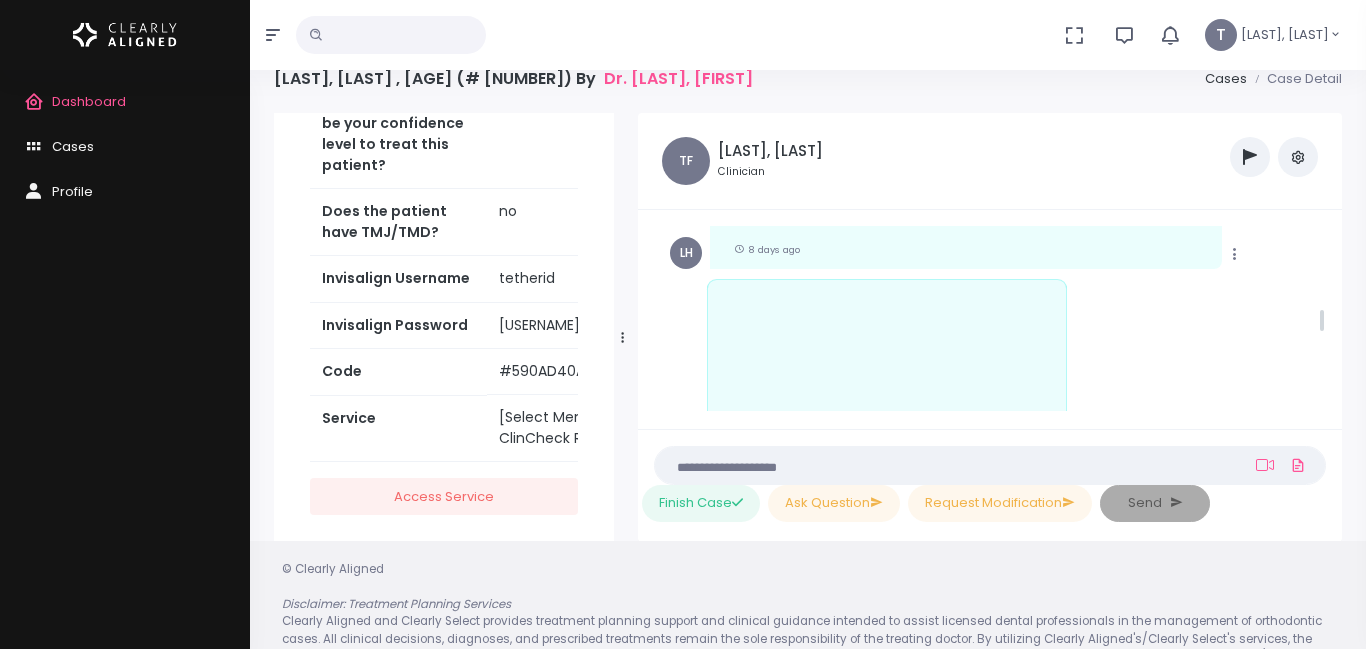 drag, startPoint x: 1322, startPoint y: 402, endPoint x: 1318, endPoint y: 324, distance: 78.10249 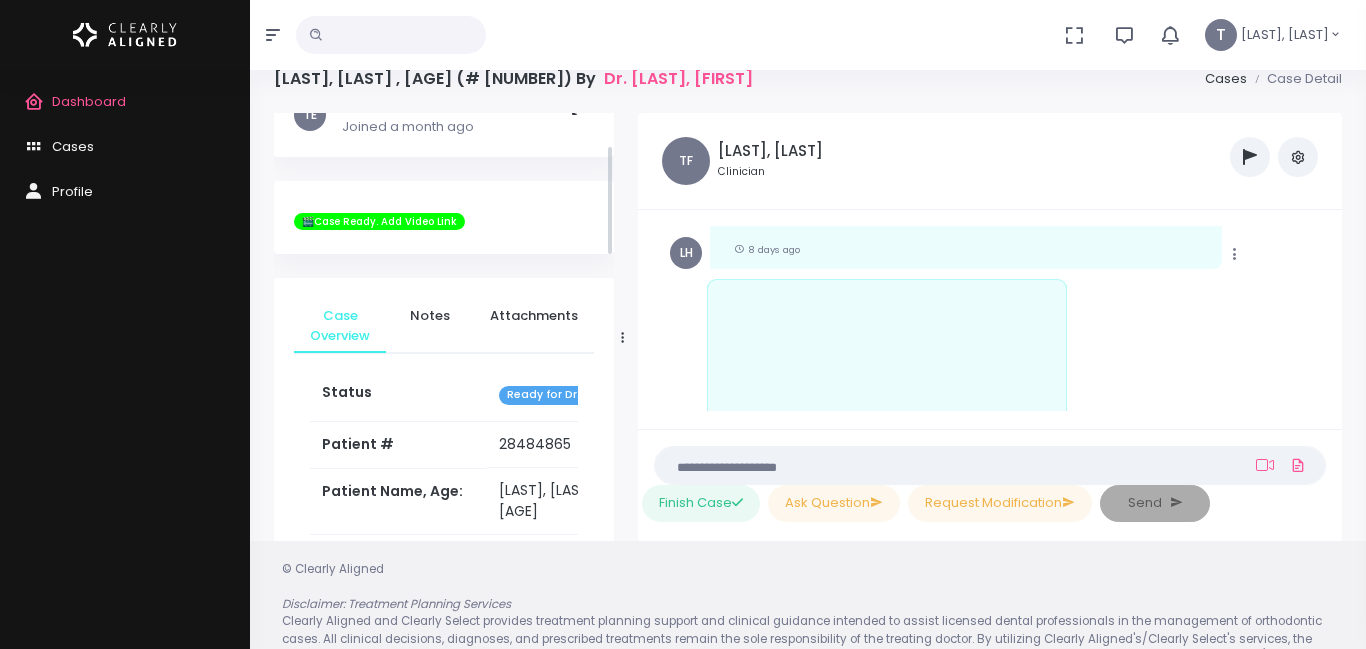 scroll, scrollTop: 27, scrollLeft: 0, axis: vertical 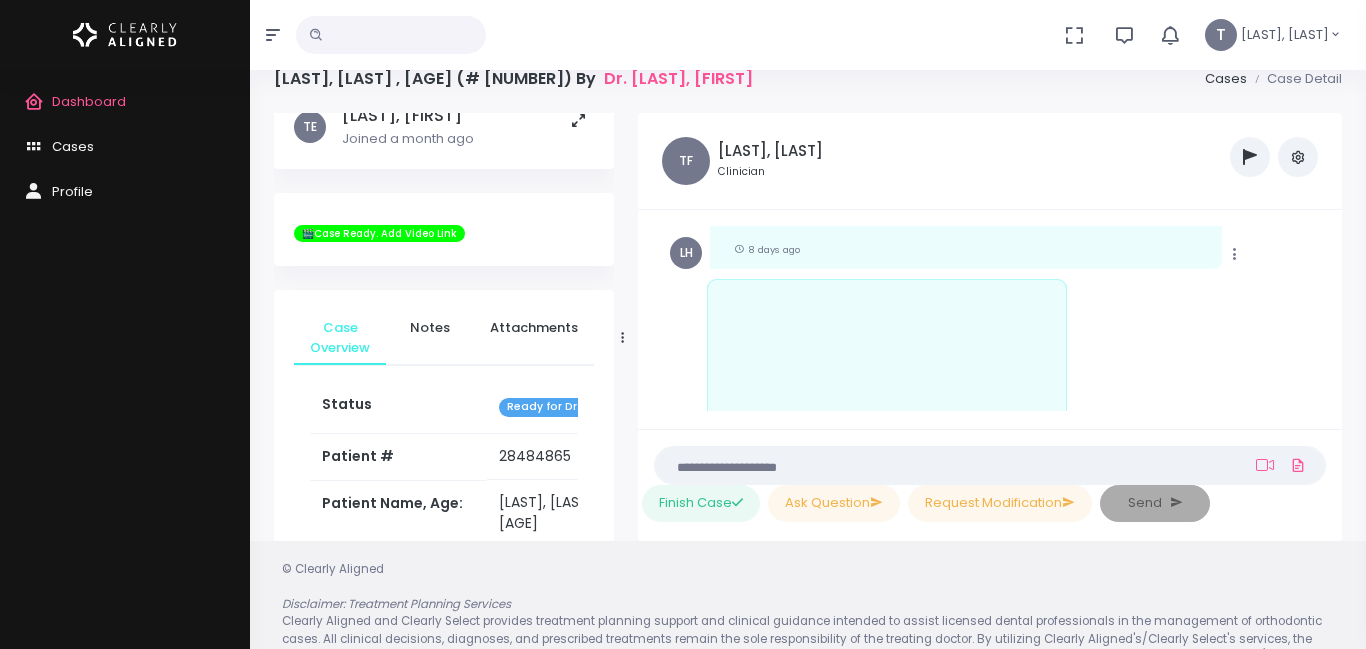 drag, startPoint x: 611, startPoint y: 457, endPoint x: 605, endPoint y: 148, distance: 309.05826 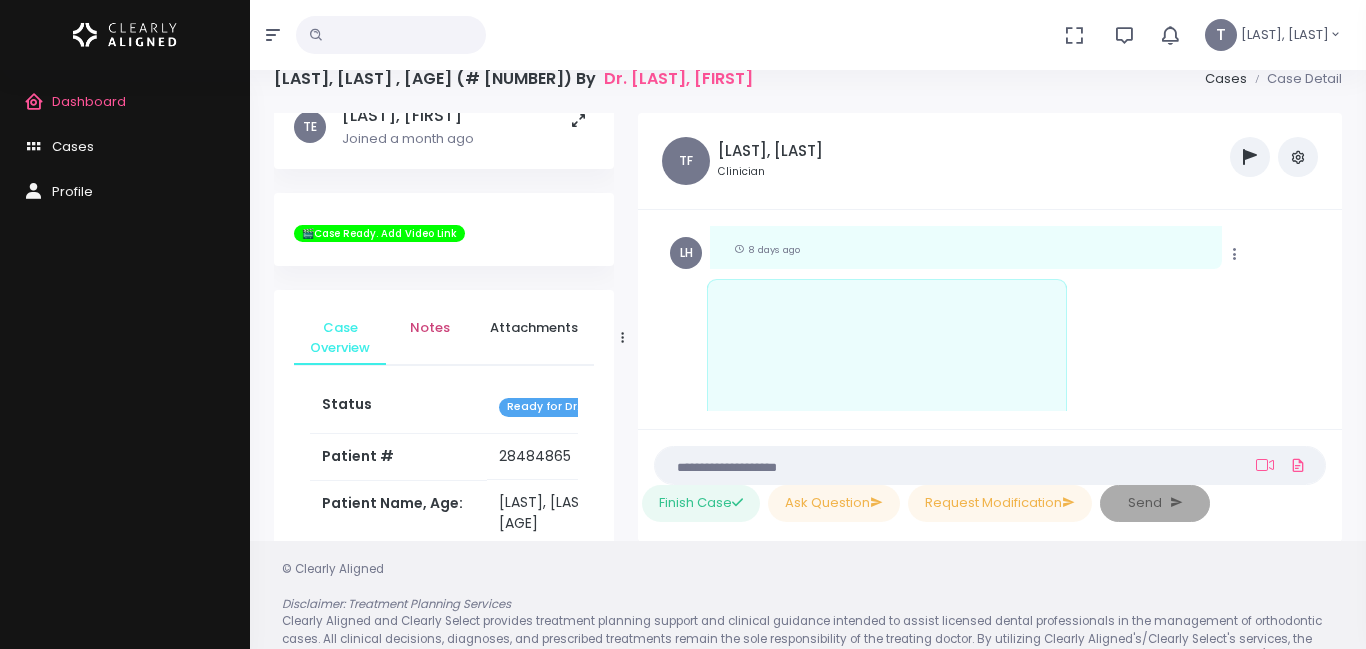 click on "Notes" at bounding box center (430, 328) 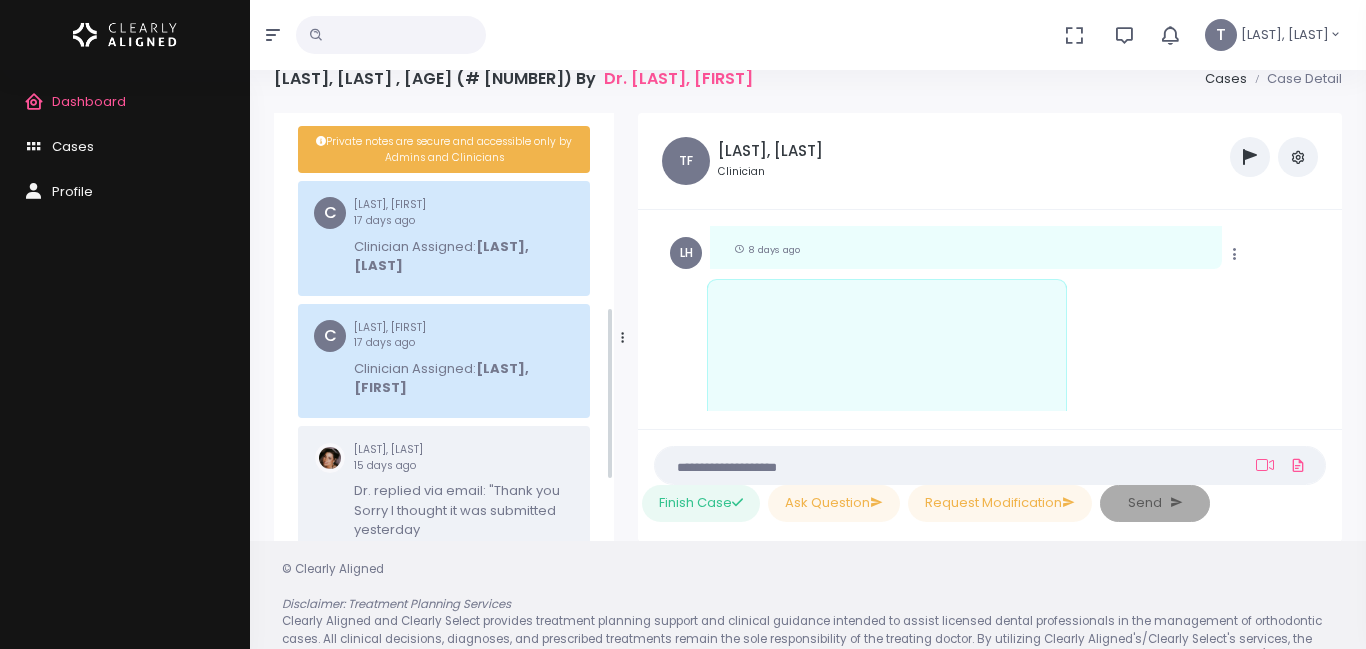 scroll, scrollTop: 507, scrollLeft: 0, axis: vertical 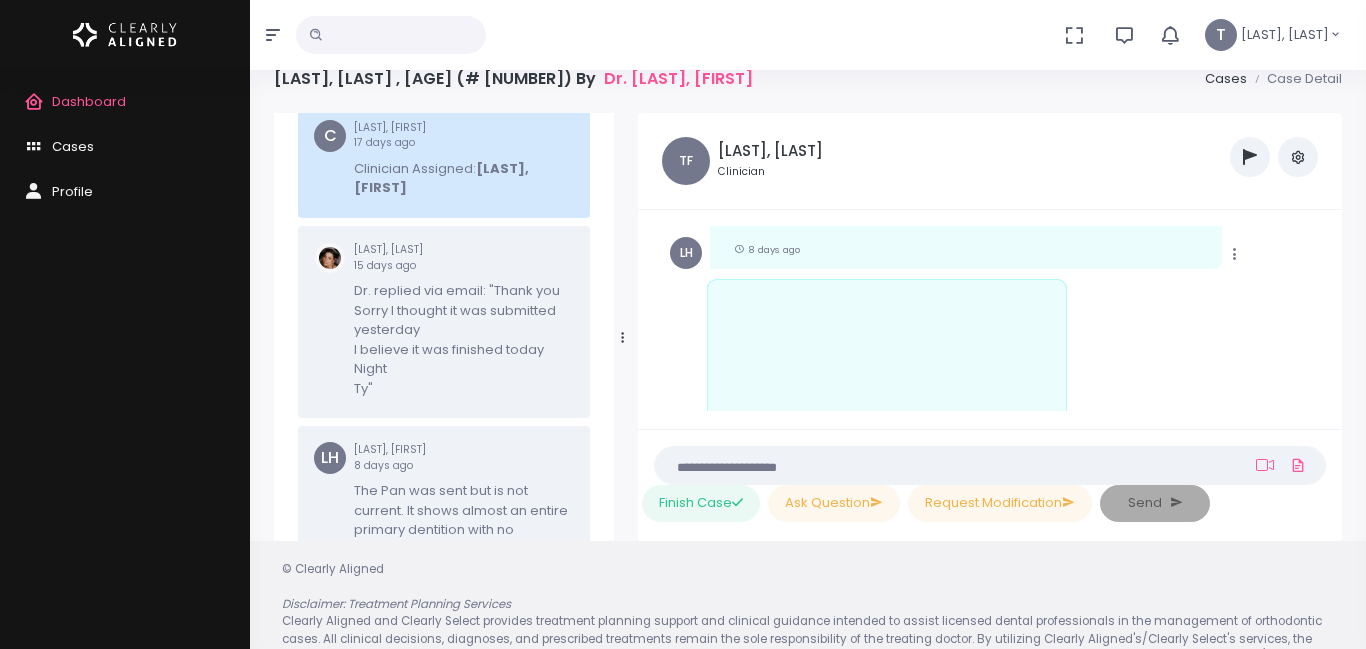 click on "TE [LAST], [FIRST] Joined [TIME] ago 🎬Case Ready. Add Video Link Case Overview Notes Attachments Status Ready for Dr. Review Patient # [NUMBER] Patient Name, Age: [FIRST] [LAST], [NUMBER] Notes class I molar/canine with good canine guidance and aesthetics Was this patient previously treated orthodontically in the past? N/A Are you planning any restorative/esthetic treatment? If yes, what are you planning? no Do you want to fix to Class 1 occlusion? Fix to Class 1 Molar If selected to fix to Class 1, How do you prefer to treat it? You Choose For Me - Follow Clearly Aligned Recommendations Do you prefer buccal attachments or an esthetic lingual attachment protocol? Buccal attachments - 7 days aligner What is your comfort level with elastics? 7 Without our support, what would be your confidence level to treat this patient? 5 Does the patient have TMJ/TMD? no Invisalign Username [USERNAME] Invisalign Password [PASSWORD] Code #[HEX] Service [Select Members] ClinCheck Review Access Service C" at bounding box center (444, 191) 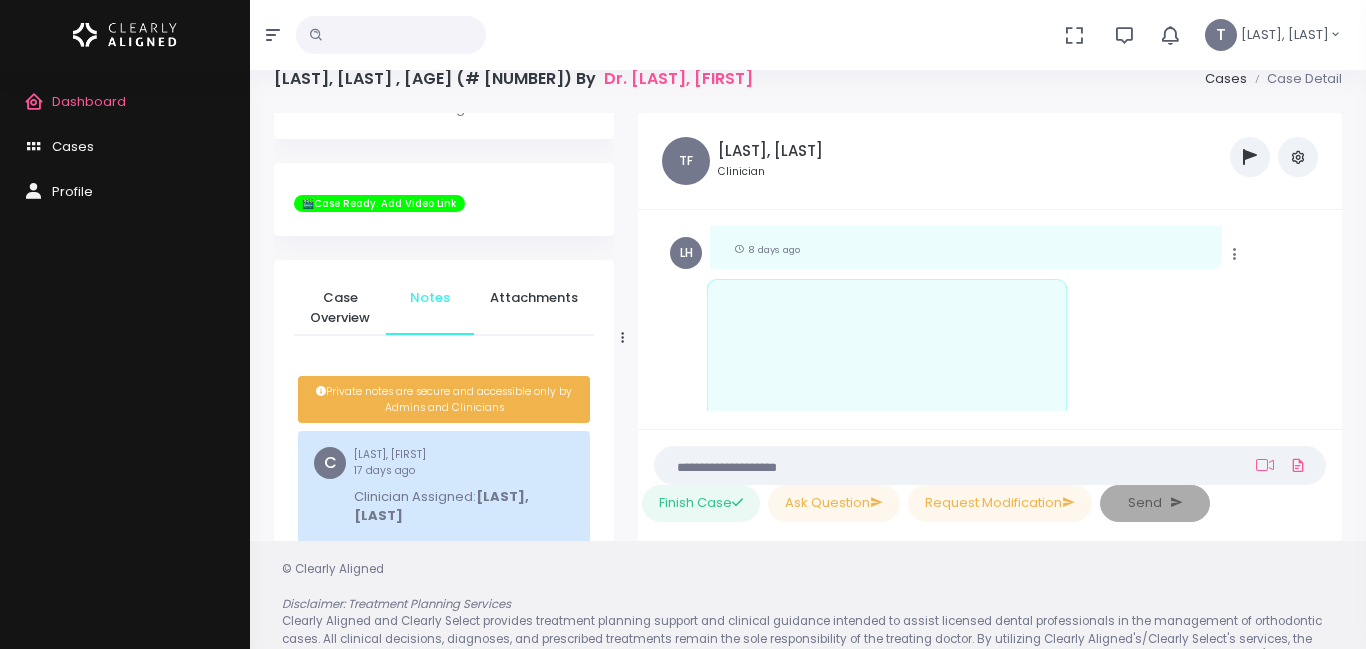 scroll, scrollTop: 0, scrollLeft: 0, axis: both 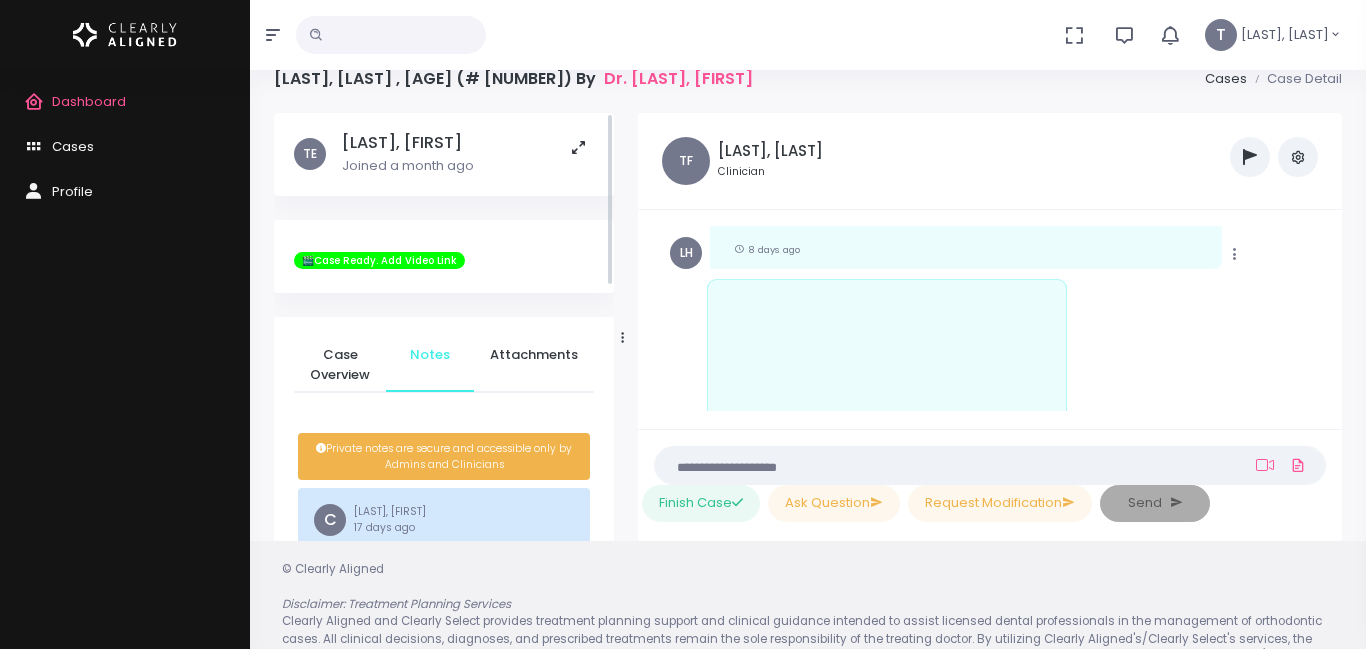 drag, startPoint x: 611, startPoint y: 347, endPoint x: 613, endPoint y: 104, distance: 243.00822 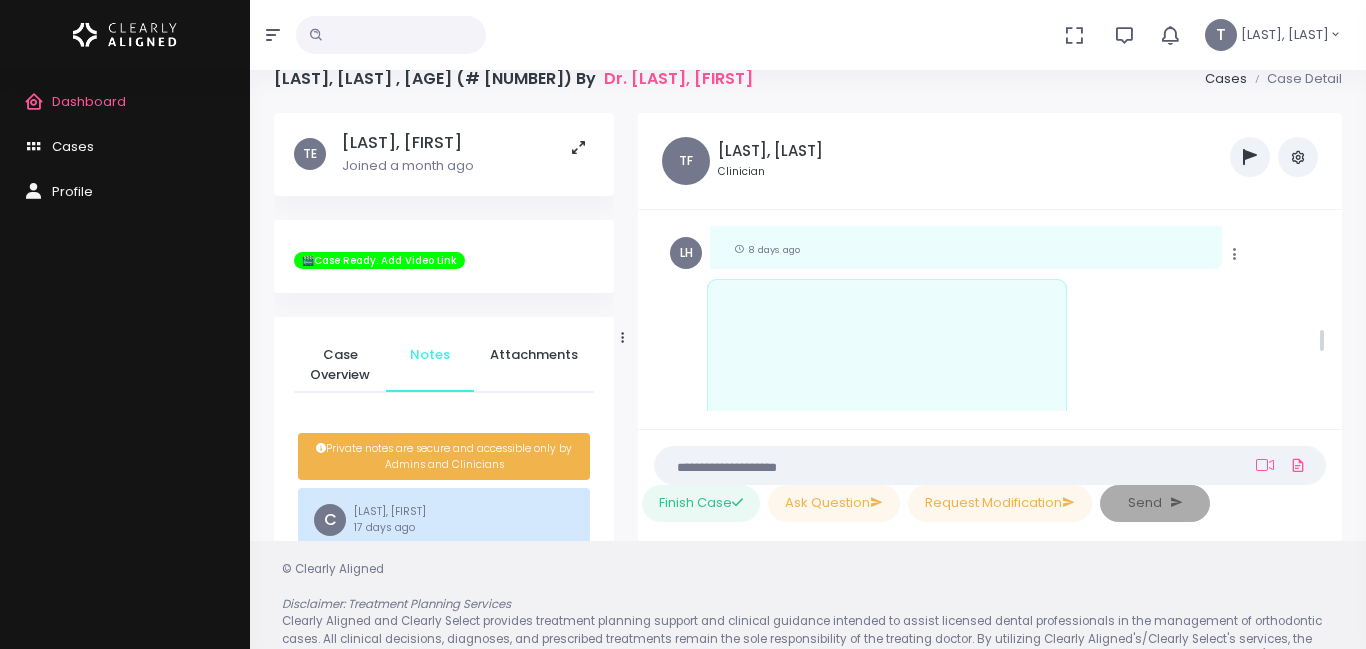 scroll, scrollTop: 1010, scrollLeft: 0, axis: vertical 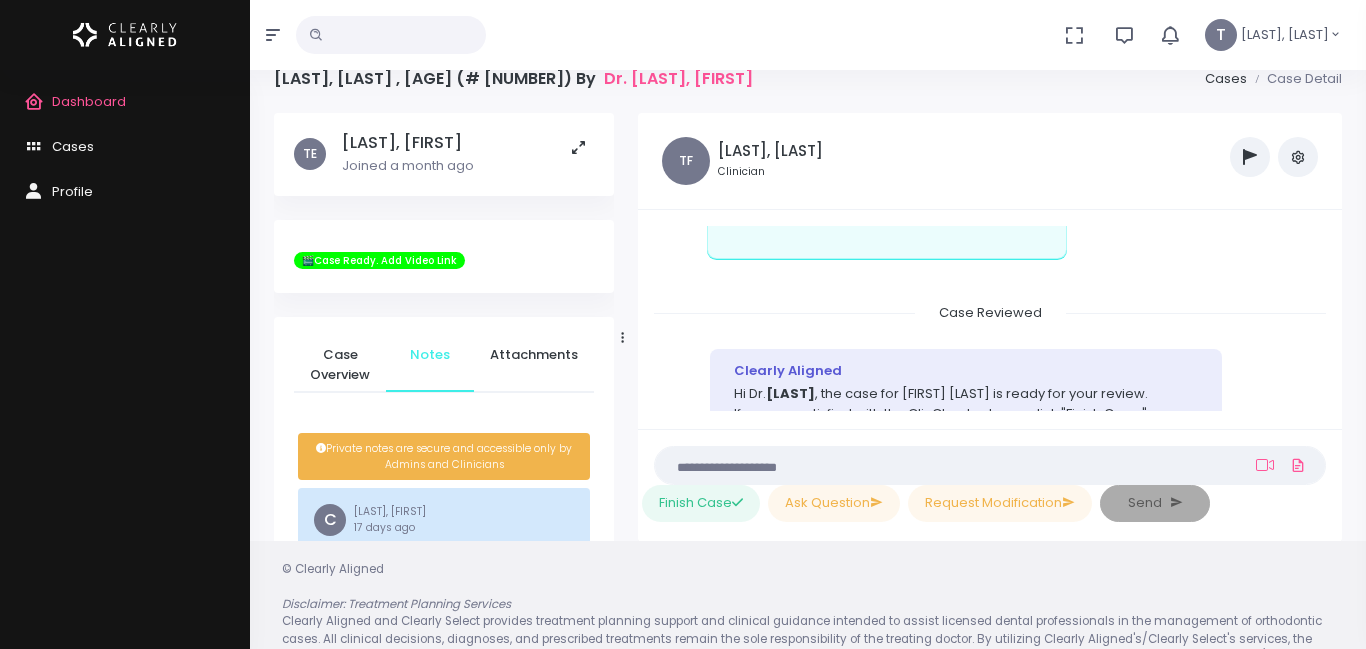 click on "Case Created Clearly Aligned Dear Dr. We would like to inform you that we have successfully received your case. Our team is currently reviewing the details, and we will be providing a response as soon as possible. Our team will start the review within 24h to 48h. [TIME] ago Clinician Assigned: [LAST], [FIRST] Clinician Assigned: [LAST], [FIRST] Copy Edit Delete [FIRST] Hello Dr. [LAST]! Just noticing that the RX for [FIRST] has not be uploaded to the INV site yet. We would kindly ask that this is done so we can proceed with the case setup for you. Let us know if you have any questions! [TIME] ago TF Copy [FIRST] Hi Team, Dr. [LAST] emailed today saying the patient will be in for pano/cbct today and submit for clincheck. [TIME] ago C Mark as Video Review Copy [FIRST] https://www.loom.com/share/412191804dca4e63af0c66aa343496a8?sid=1f6ca0ea-5c01-48da-9eed-402af8000f66 [TIME] ago LH Case Reviewed Clearly Aligned Hi Dr. [LAST] Thank you! [TIME] ago Copy [FIRST] LH" at bounding box center [990, -784] 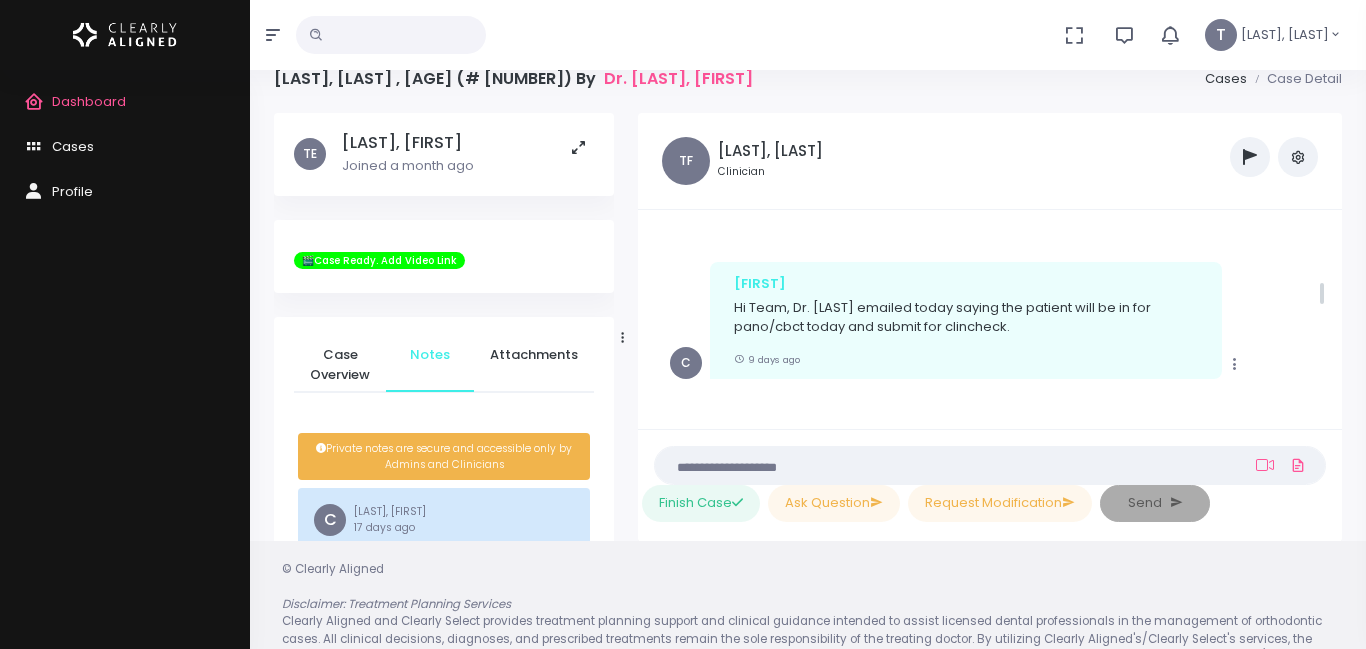 scroll, scrollTop: 547, scrollLeft: 0, axis: vertical 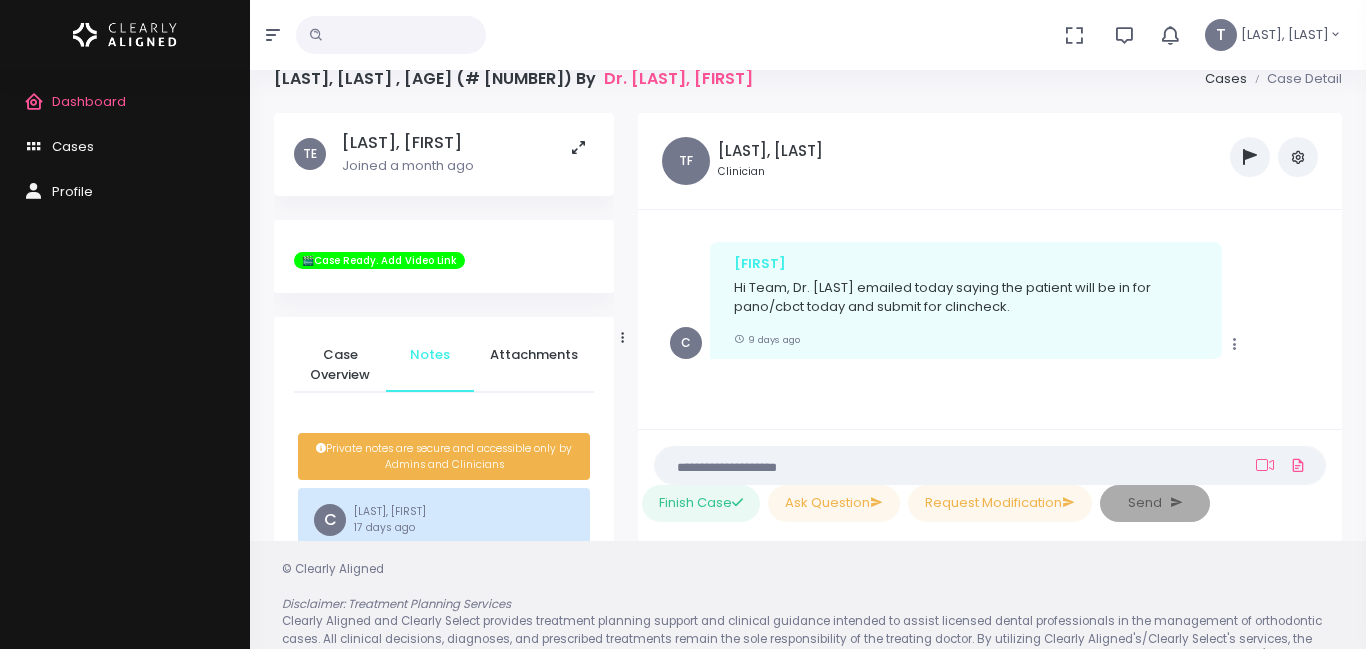 drag, startPoint x: 1321, startPoint y: 339, endPoint x: 1320, endPoint y: 293, distance: 46.010868 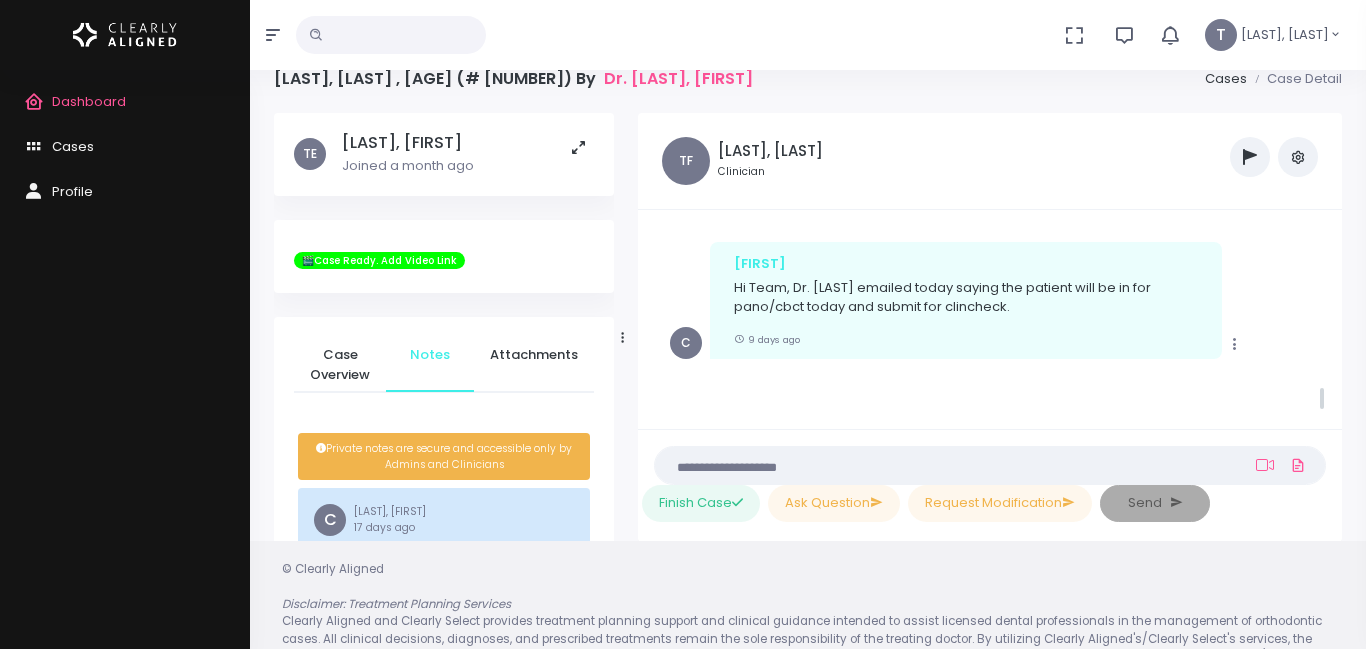 scroll, scrollTop: 1588, scrollLeft: 0, axis: vertical 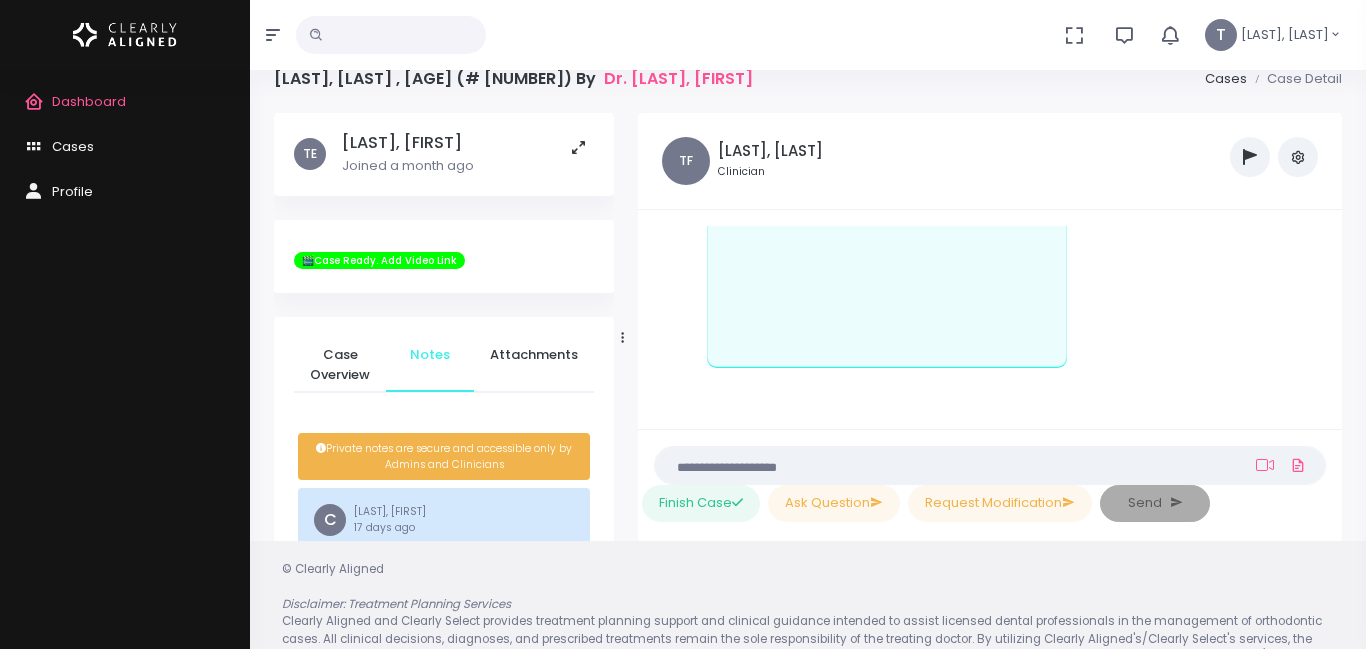 click on "Dashboard" at bounding box center [89, 101] 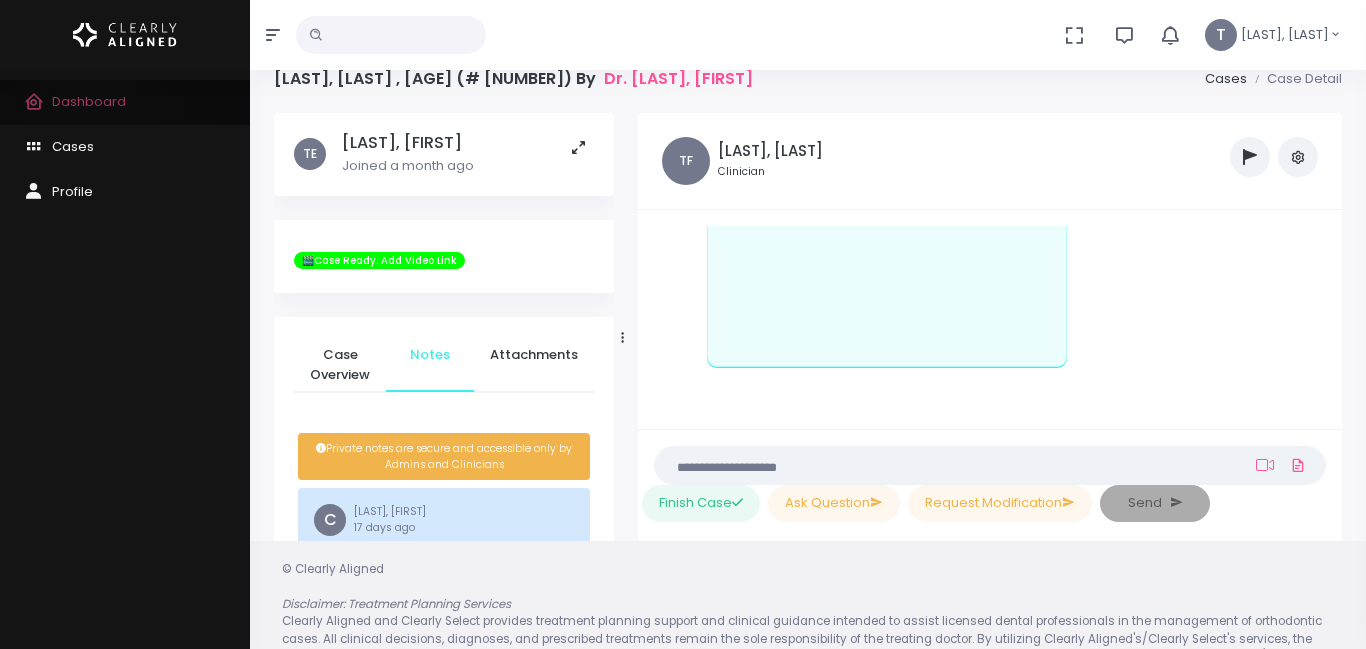 scroll, scrollTop: 0, scrollLeft: 0, axis: both 